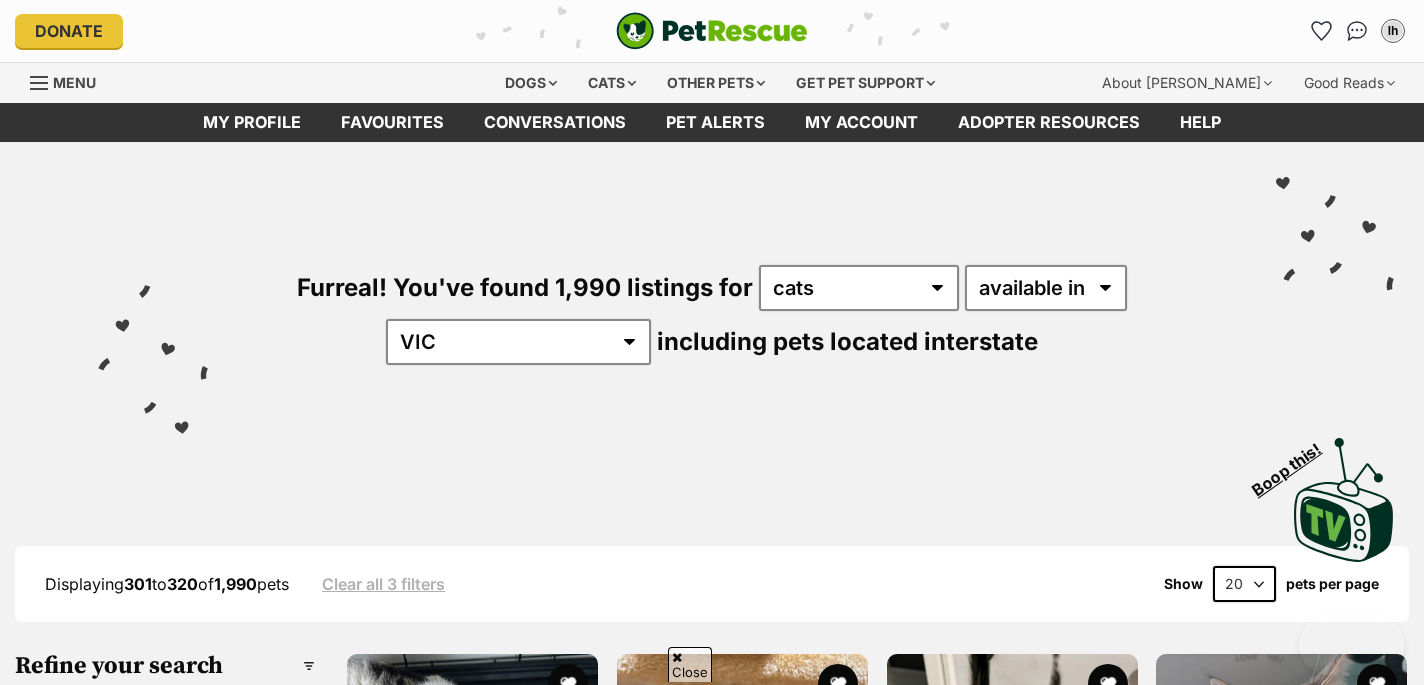 scroll, scrollTop: 1890, scrollLeft: 0, axis: vertical 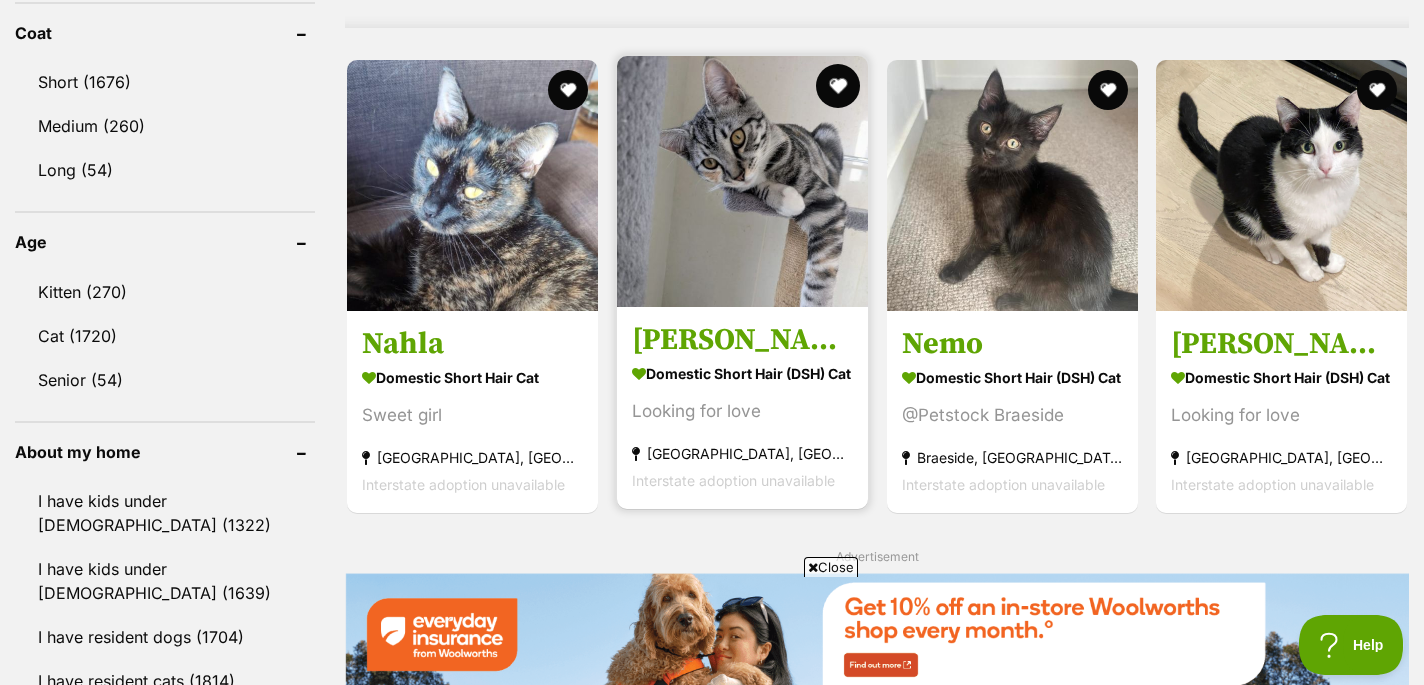 click at bounding box center [838, 86] 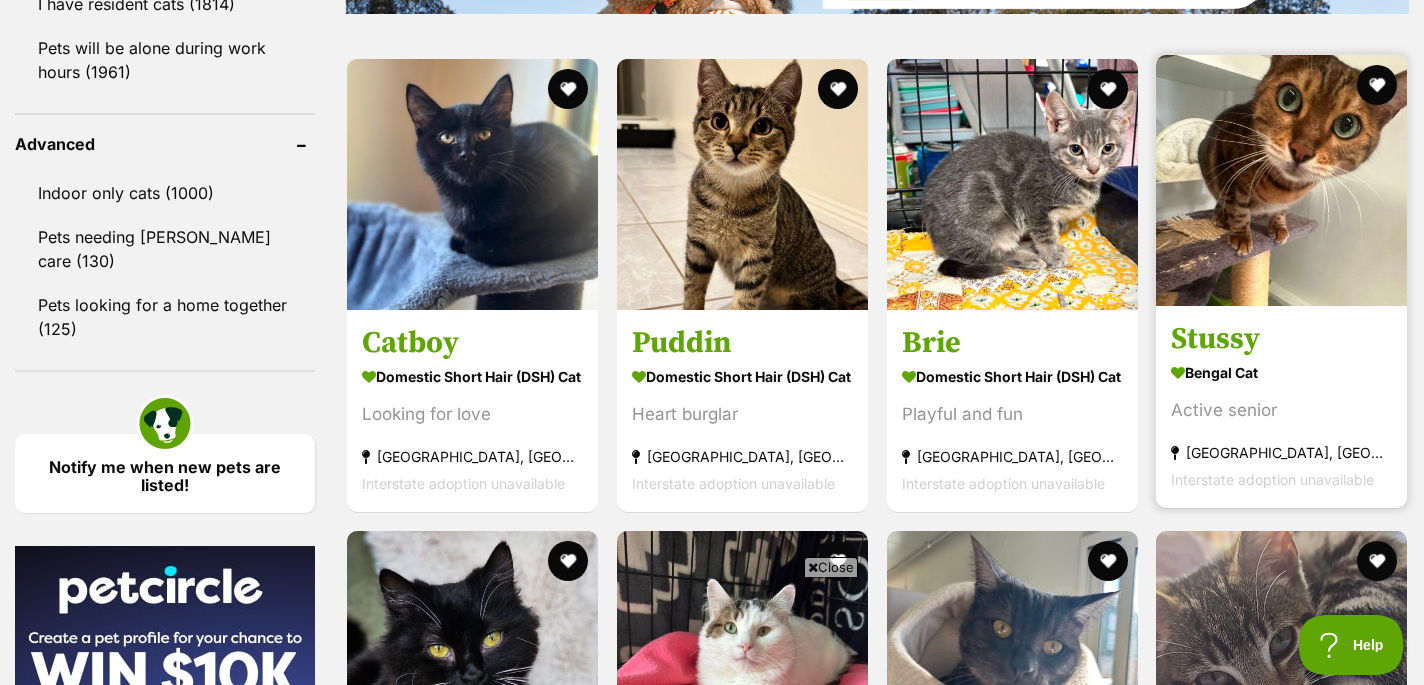 scroll, scrollTop: 2569, scrollLeft: 0, axis: vertical 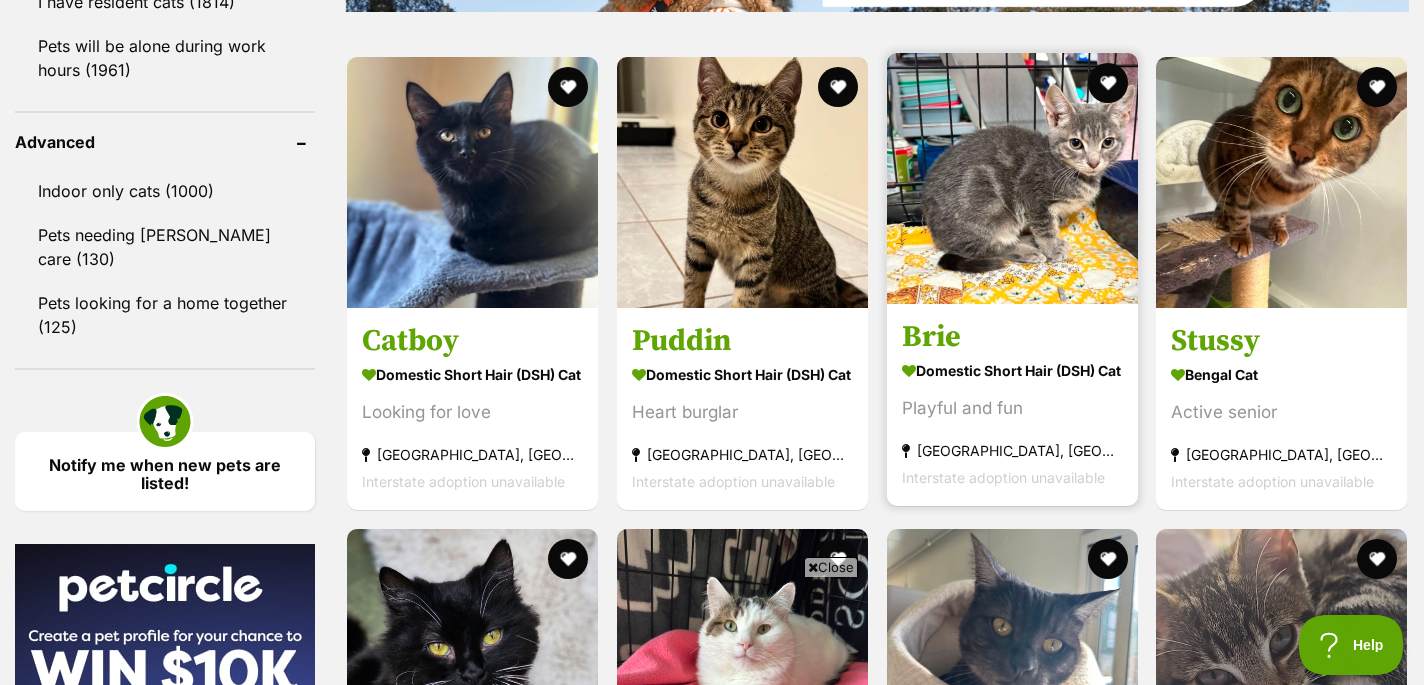 click at bounding box center [1012, 178] 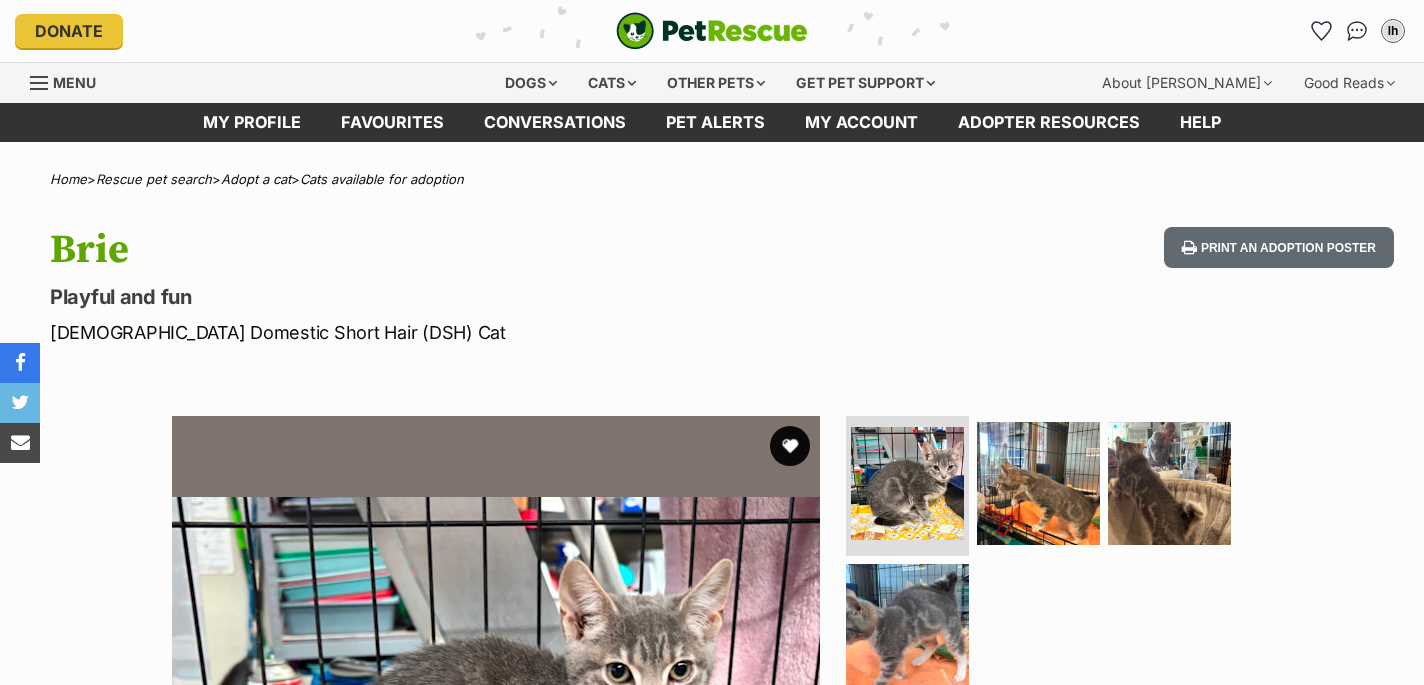 scroll, scrollTop: 67, scrollLeft: 0, axis: vertical 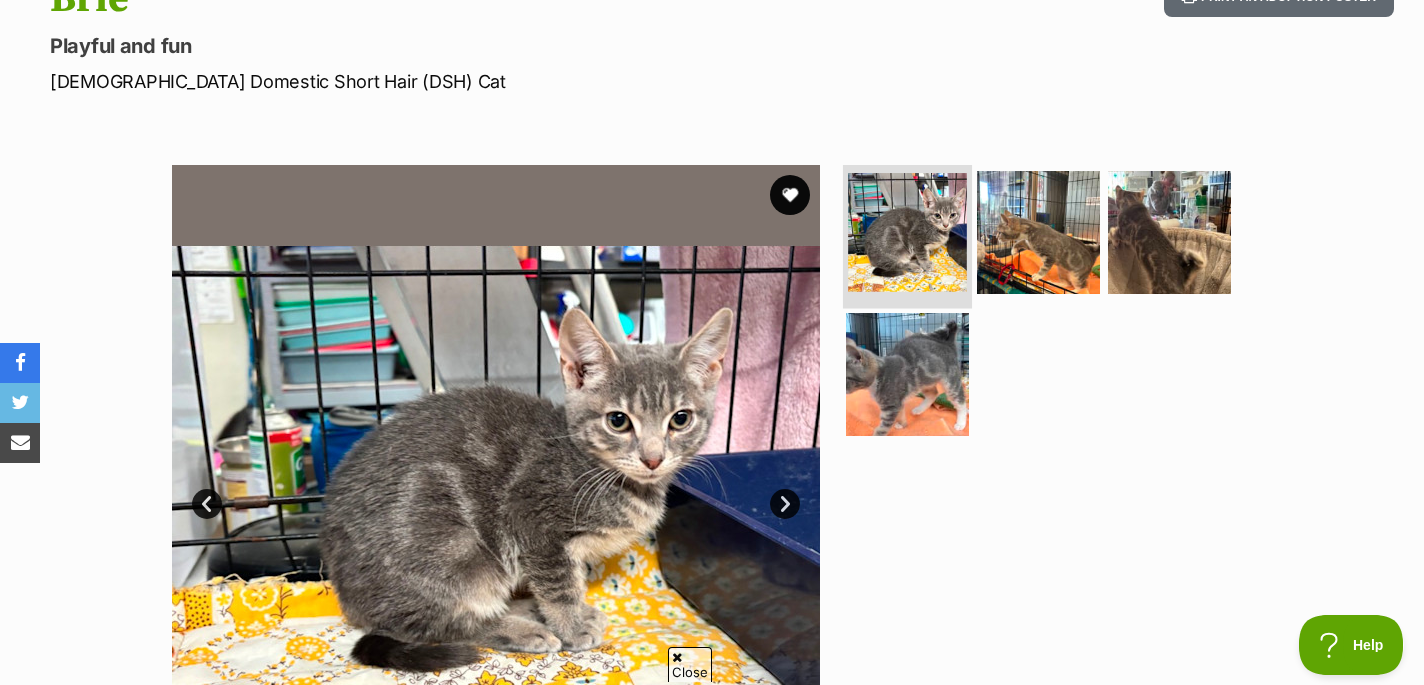 click at bounding box center (907, 232) 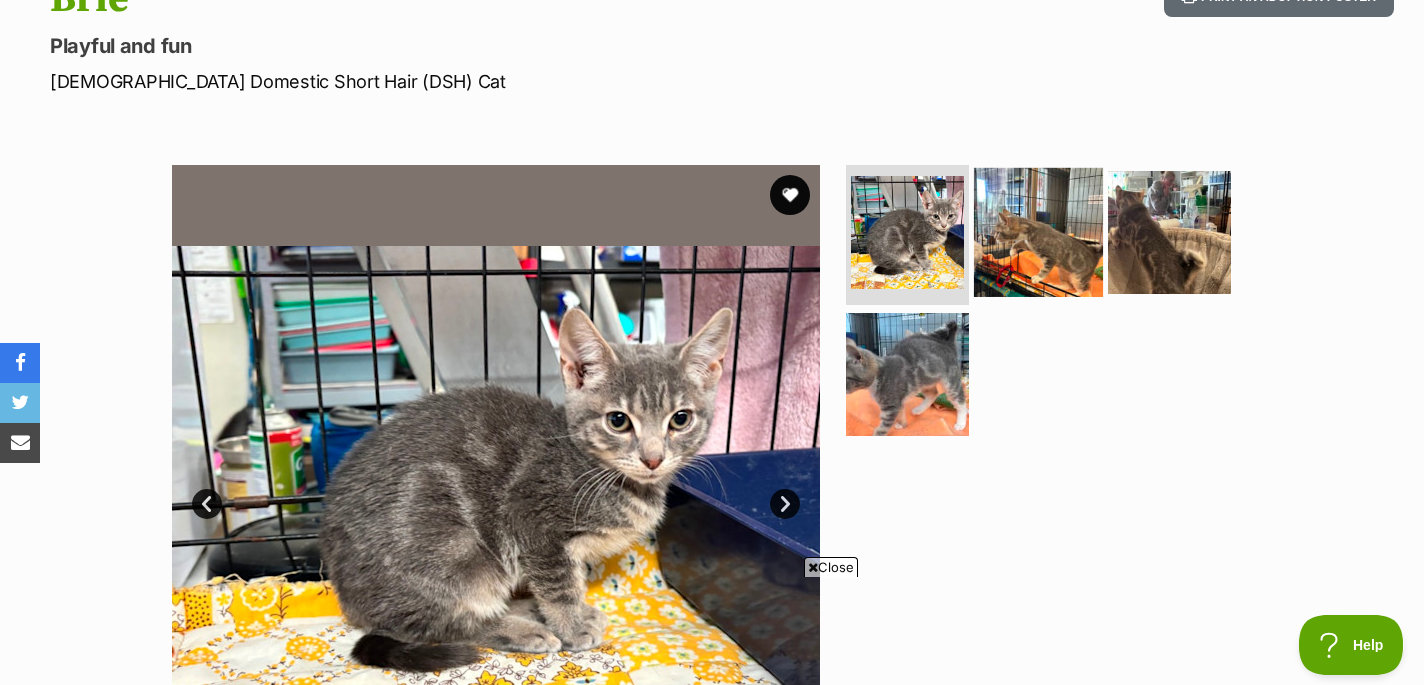 click at bounding box center (1038, 232) 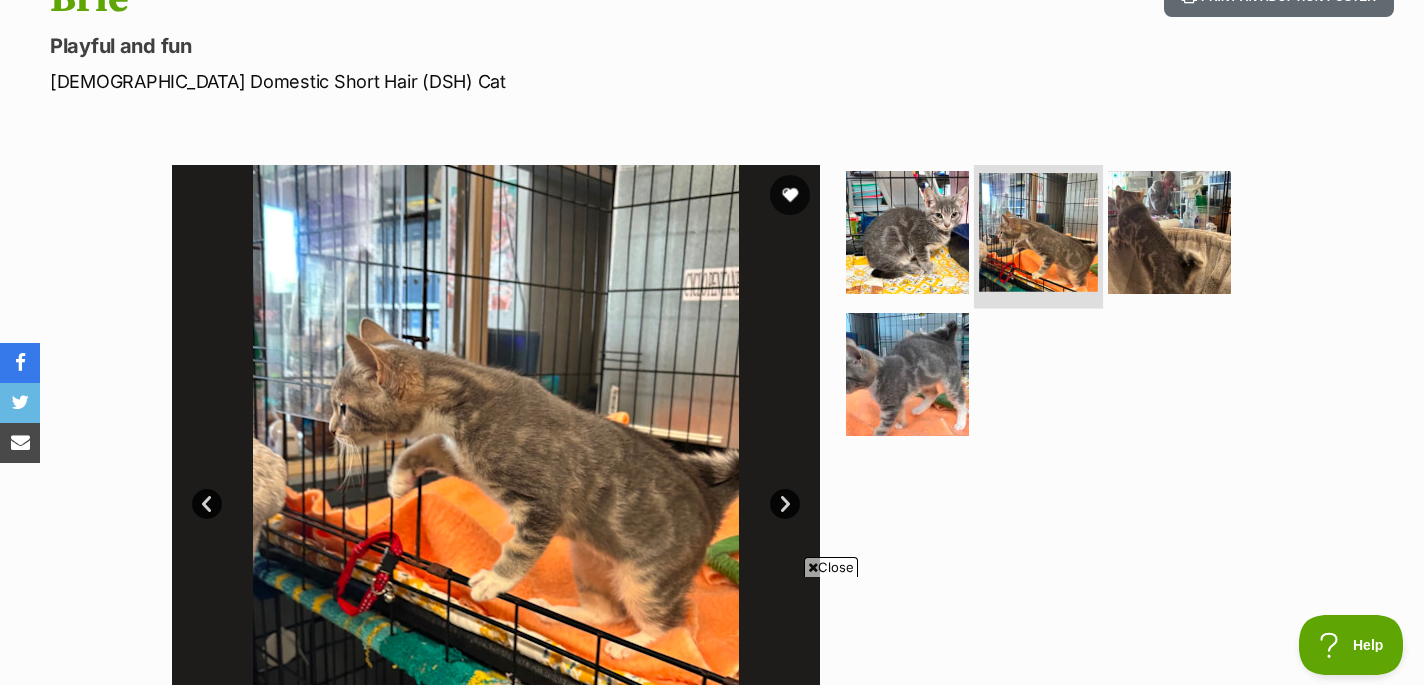 scroll, scrollTop: 0, scrollLeft: 0, axis: both 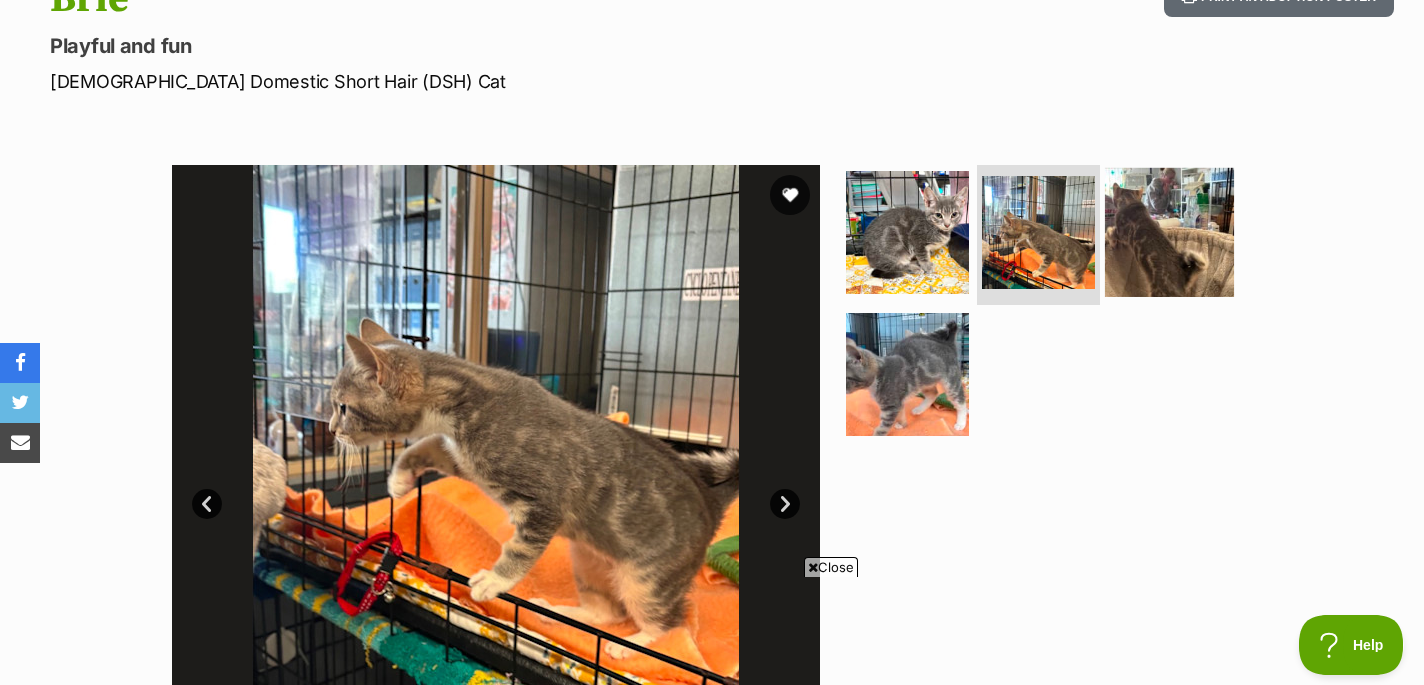 click at bounding box center (1169, 232) 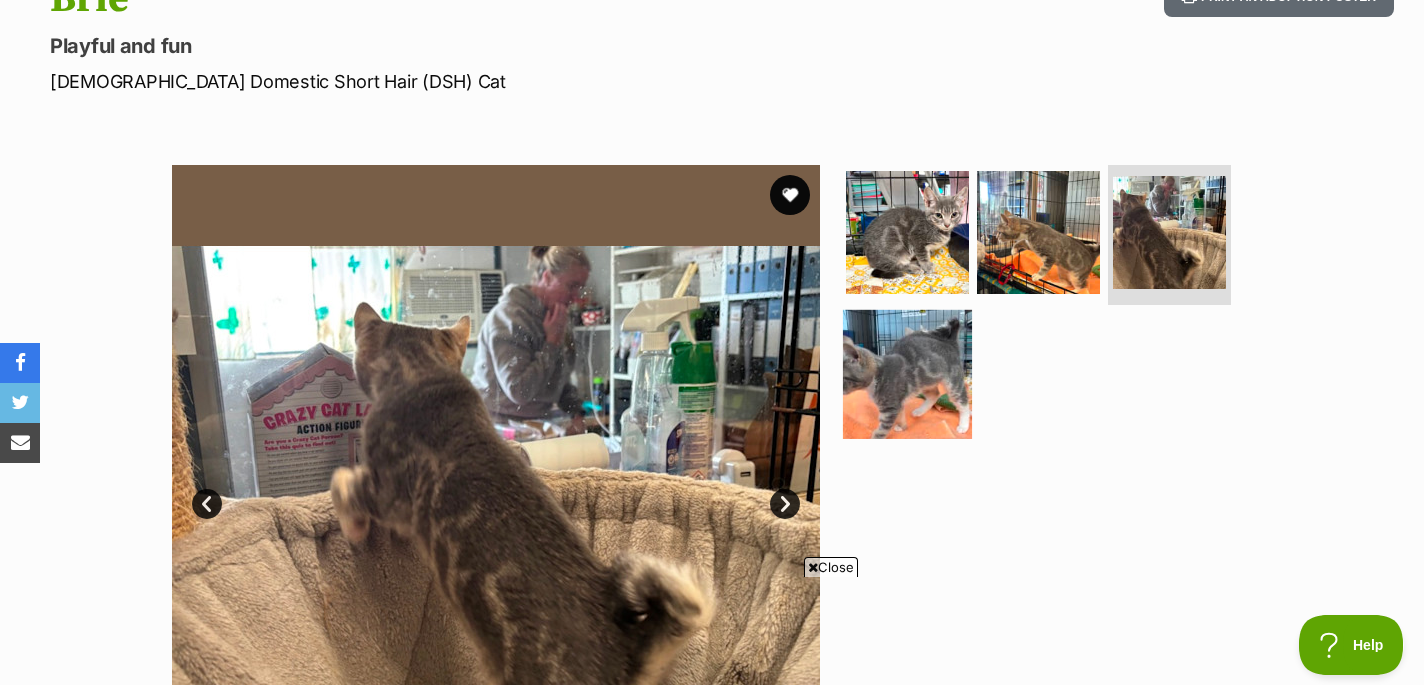 click at bounding box center (907, 373) 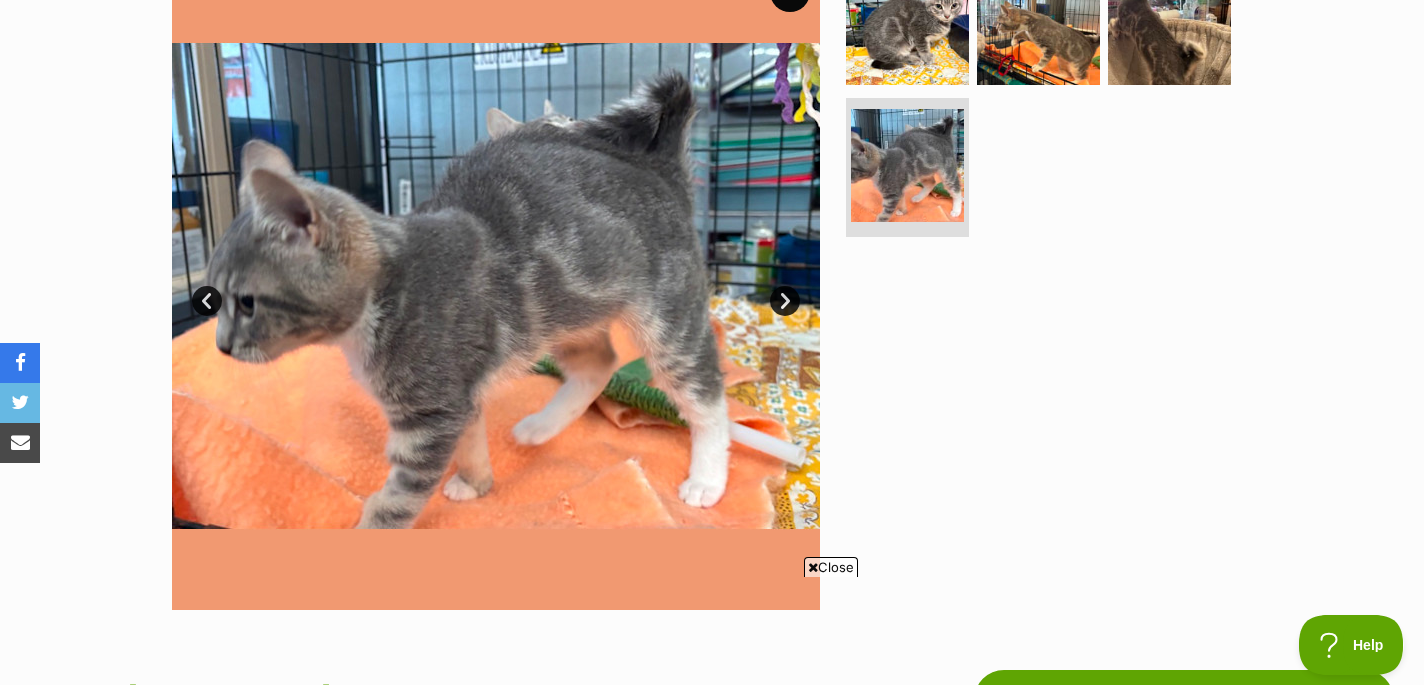 scroll, scrollTop: 469, scrollLeft: 0, axis: vertical 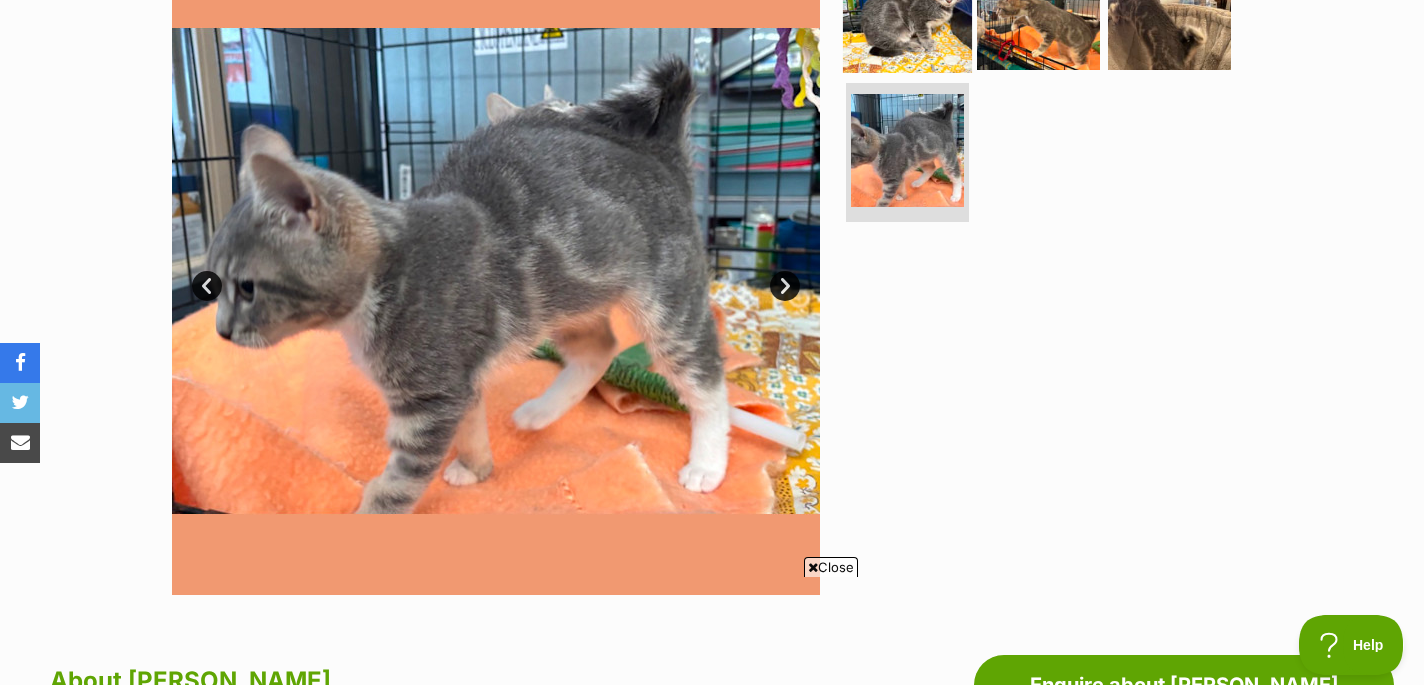 click at bounding box center (907, 8) 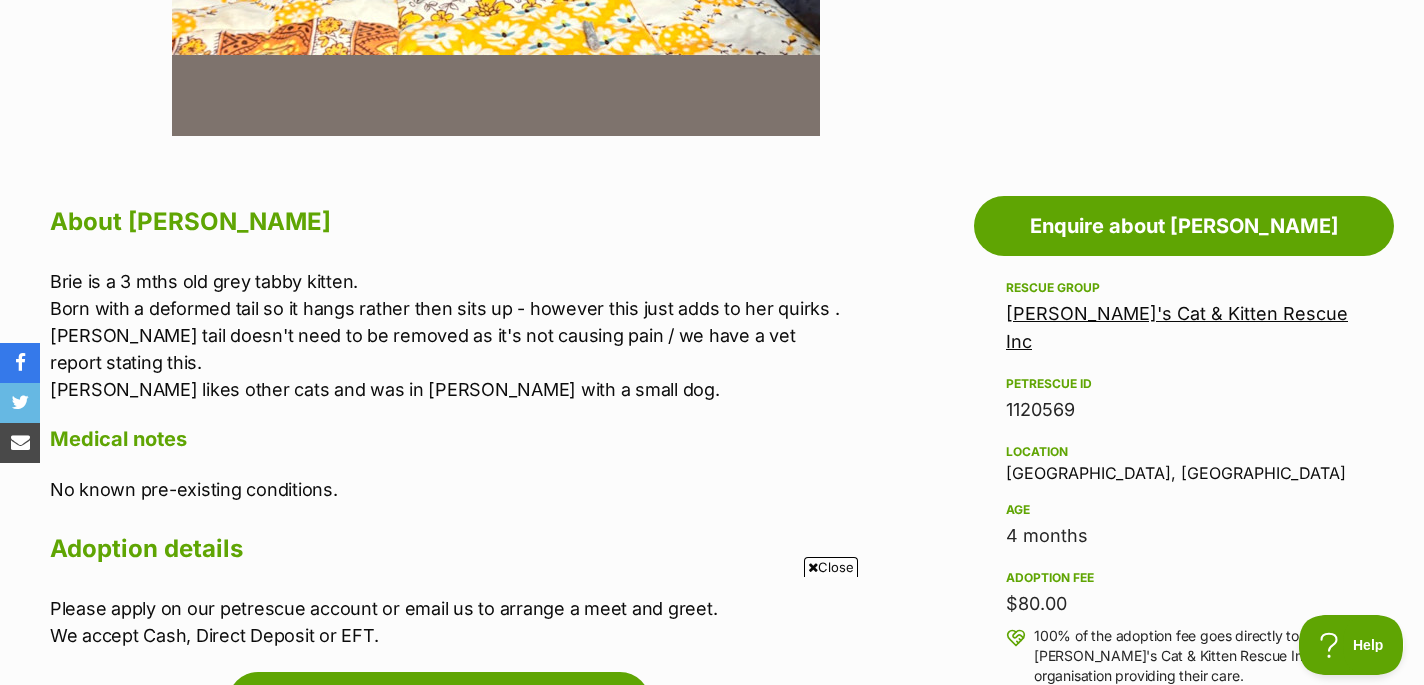 scroll, scrollTop: 1052, scrollLeft: 0, axis: vertical 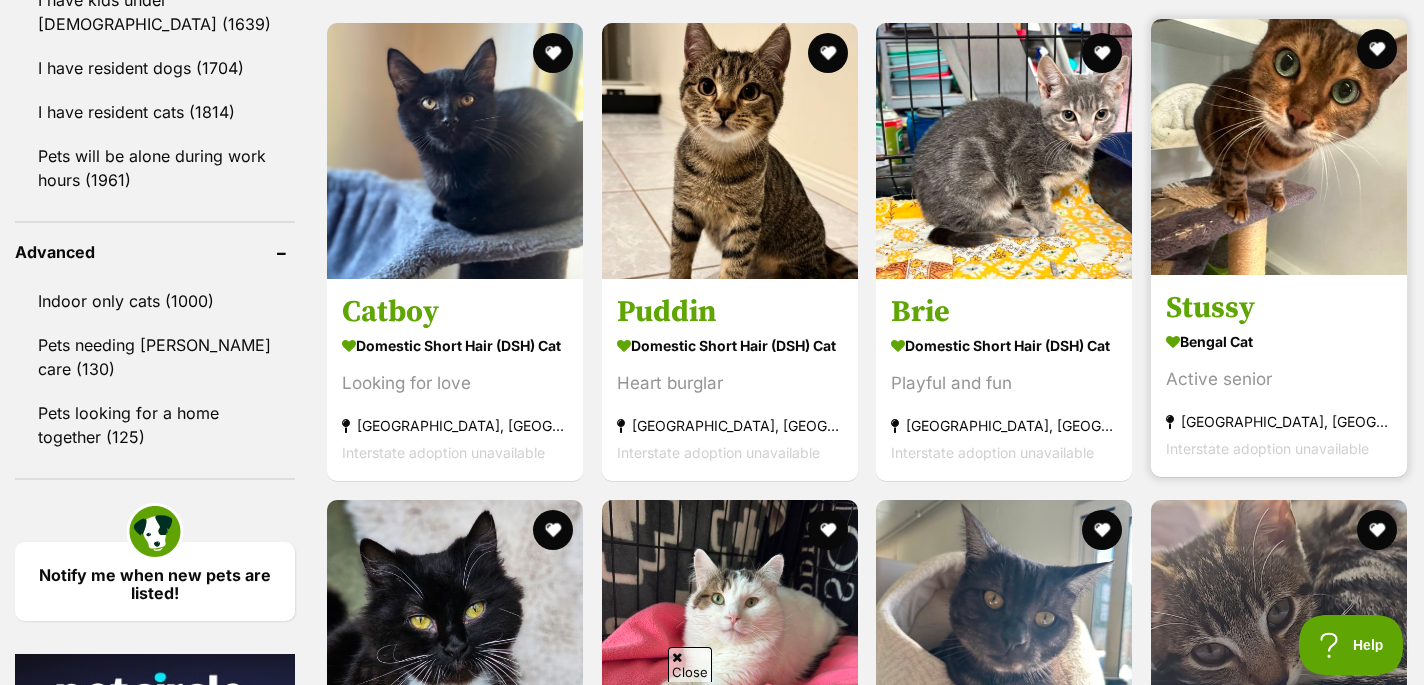 click at bounding box center (1279, 147) 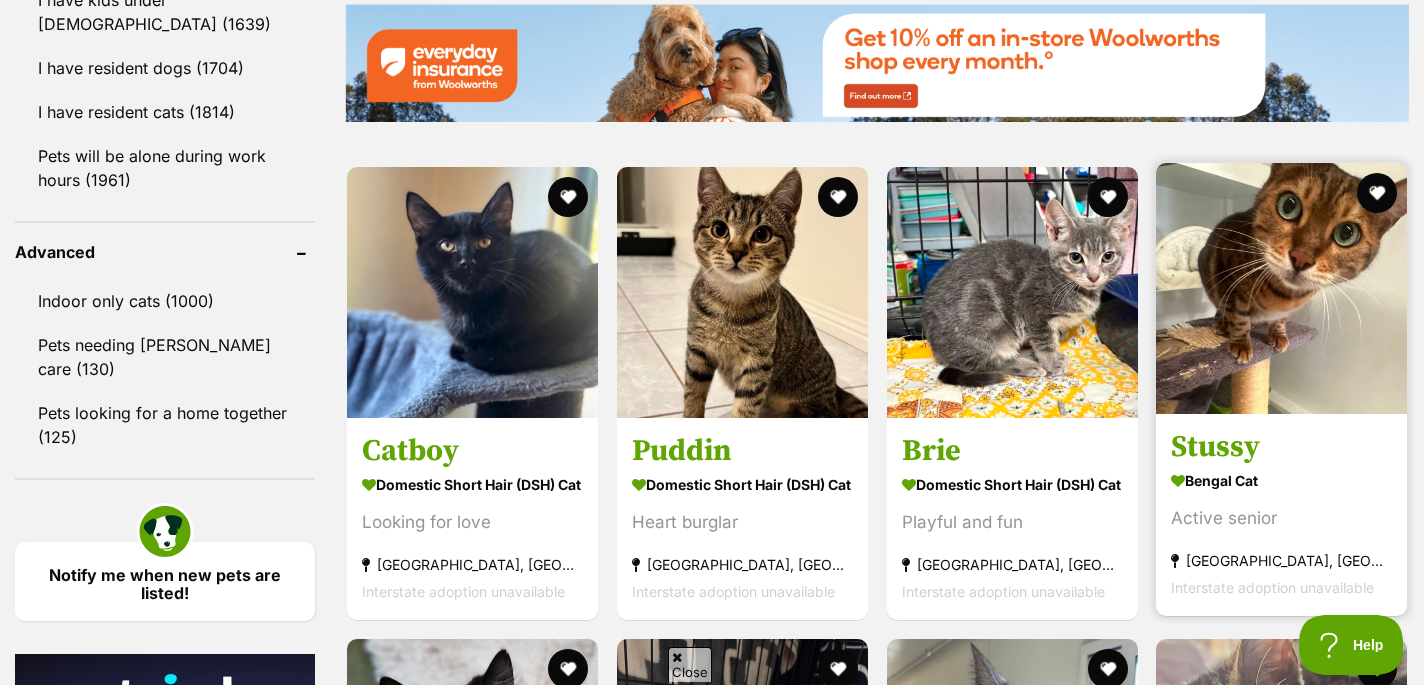 scroll, scrollTop: 0, scrollLeft: 0, axis: both 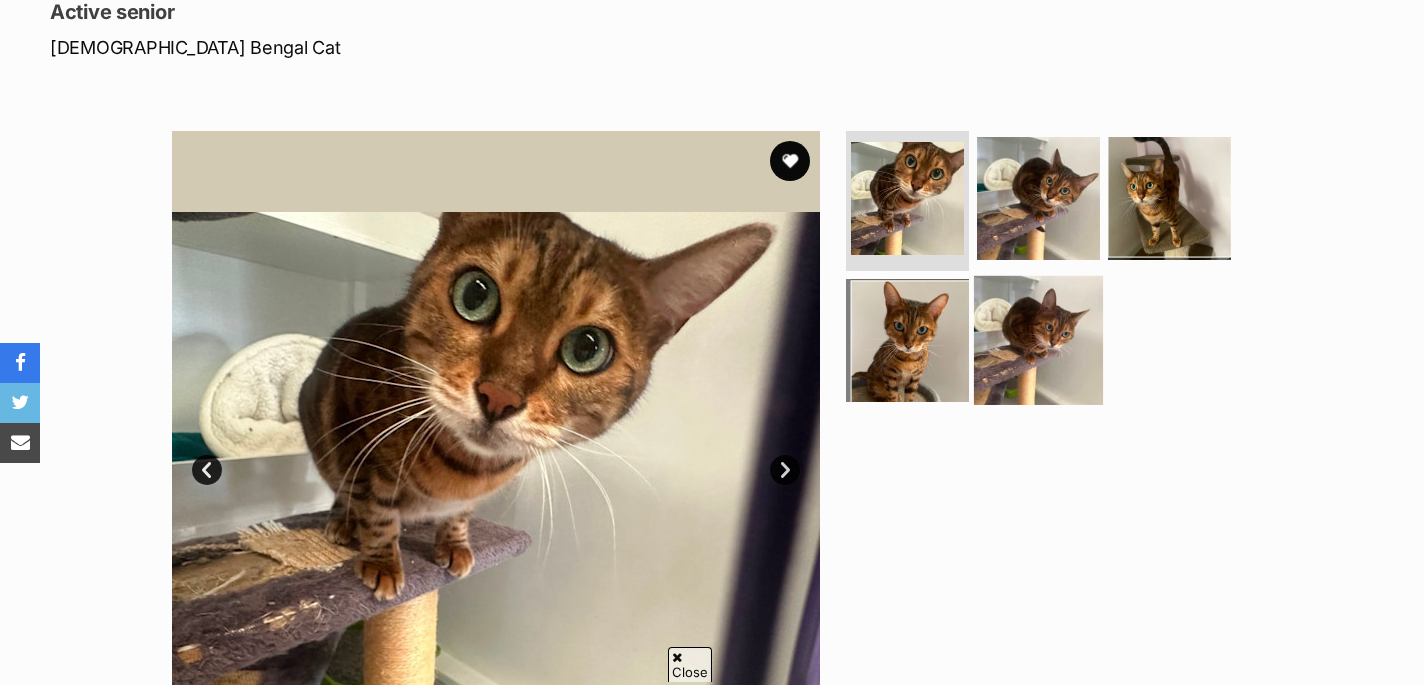 click at bounding box center (1038, 339) 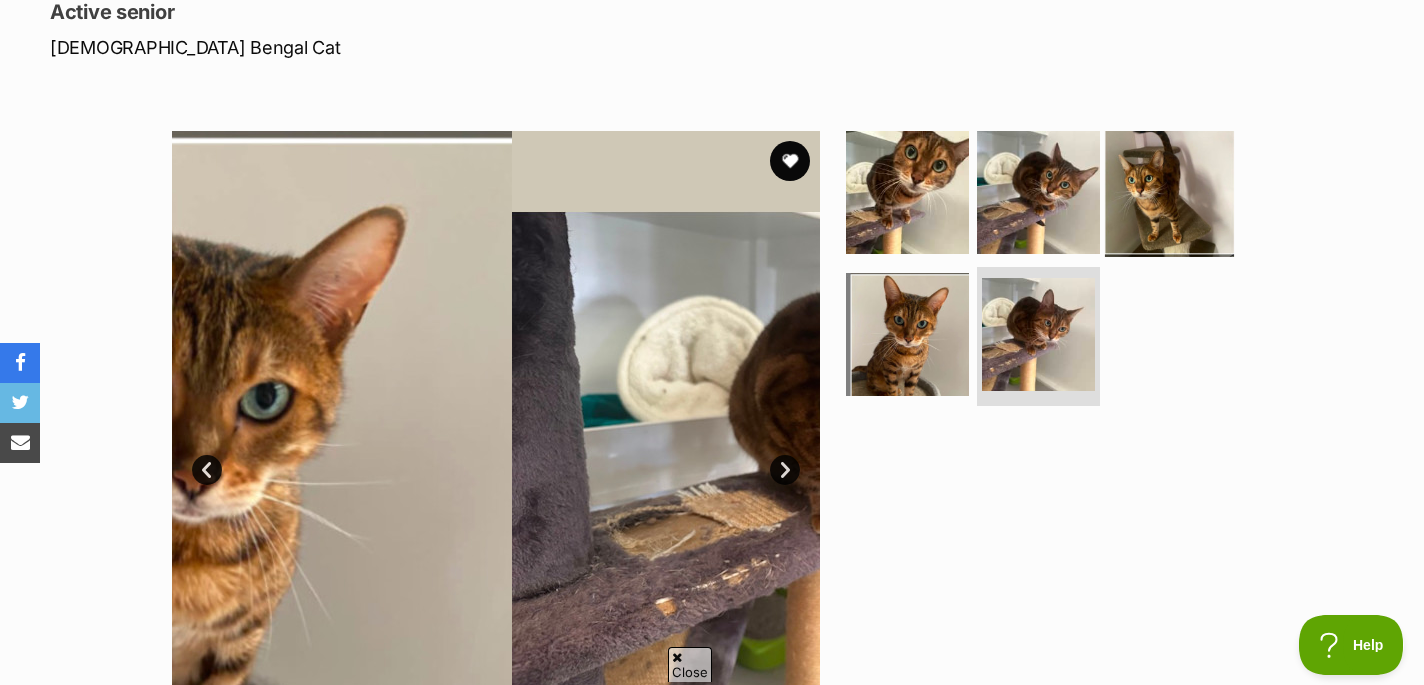 scroll, scrollTop: 0, scrollLeft: 0, axis: both 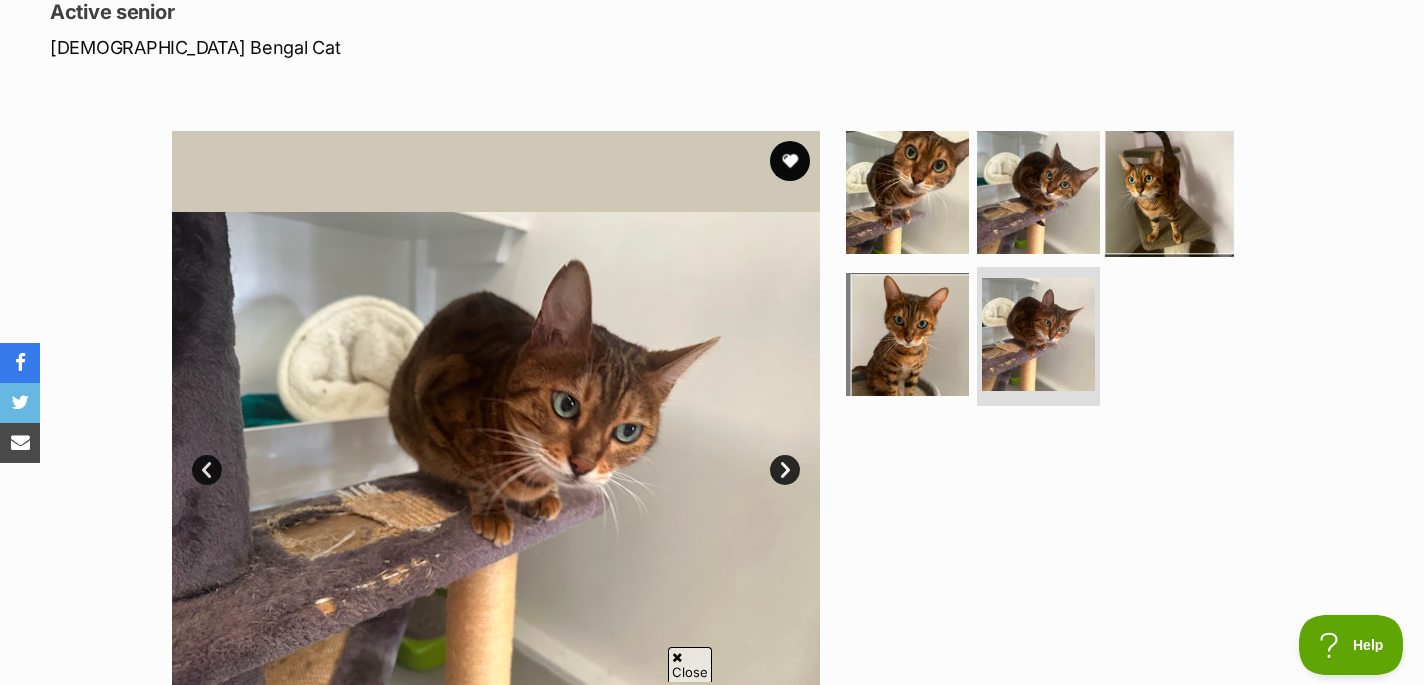click at bounding box center (1169, 192) 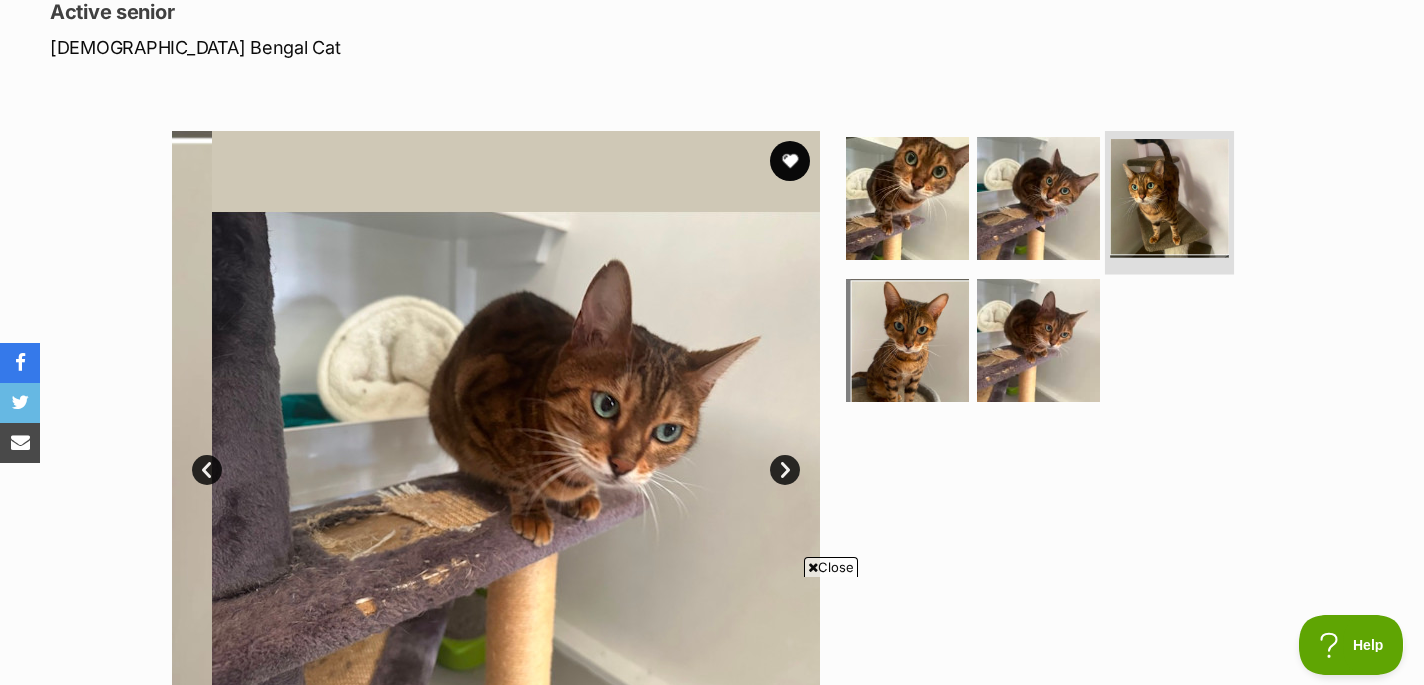 scroll, scrollTop: 0, scrollLeft: 0, axis: both 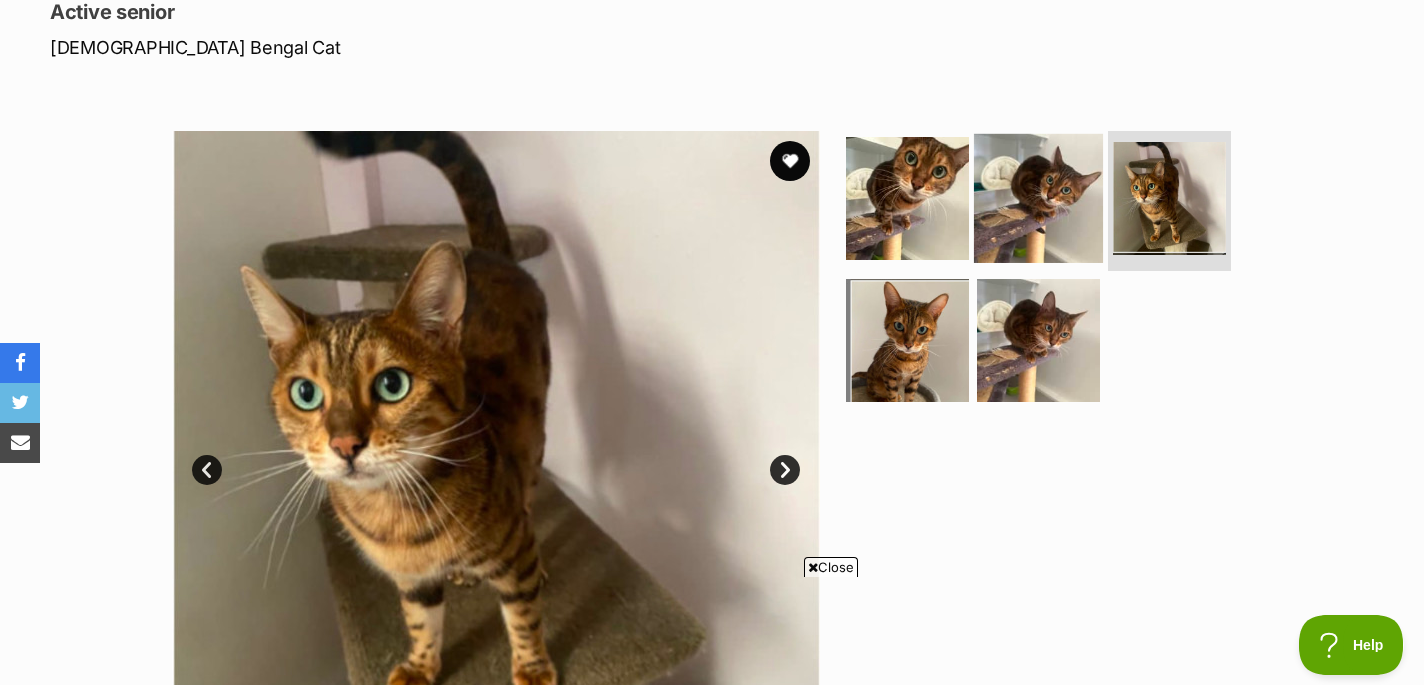 click at bounding box center (1038, 198) 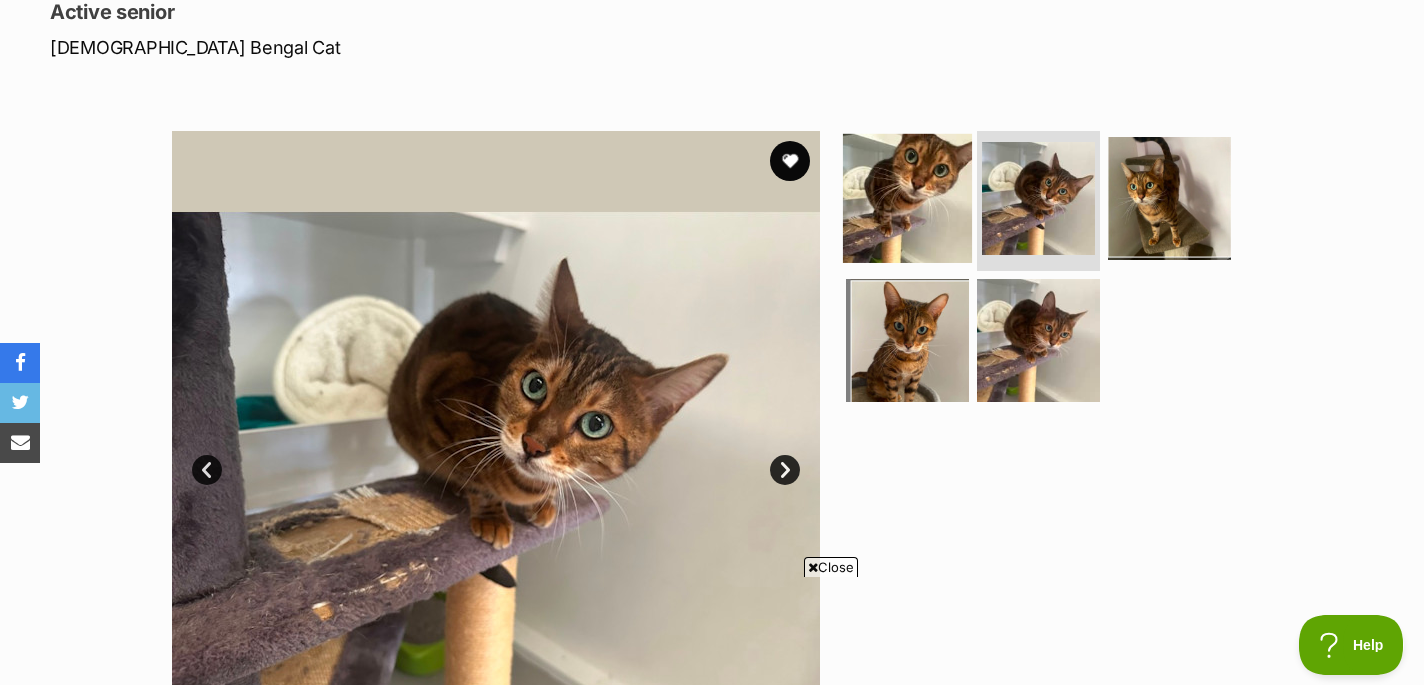 click at bounding box center [907, 198] 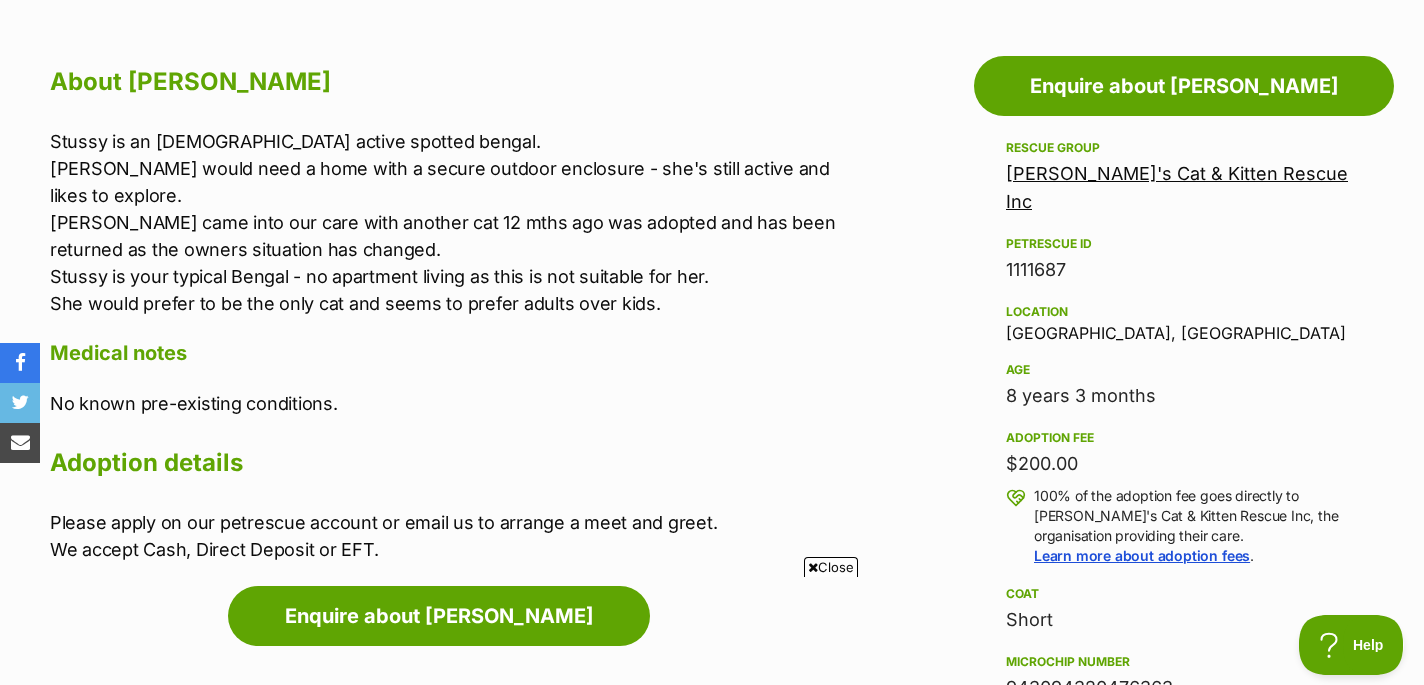 scroll, scrollTop: 1069, scrollLeft: 0, axis: vertical 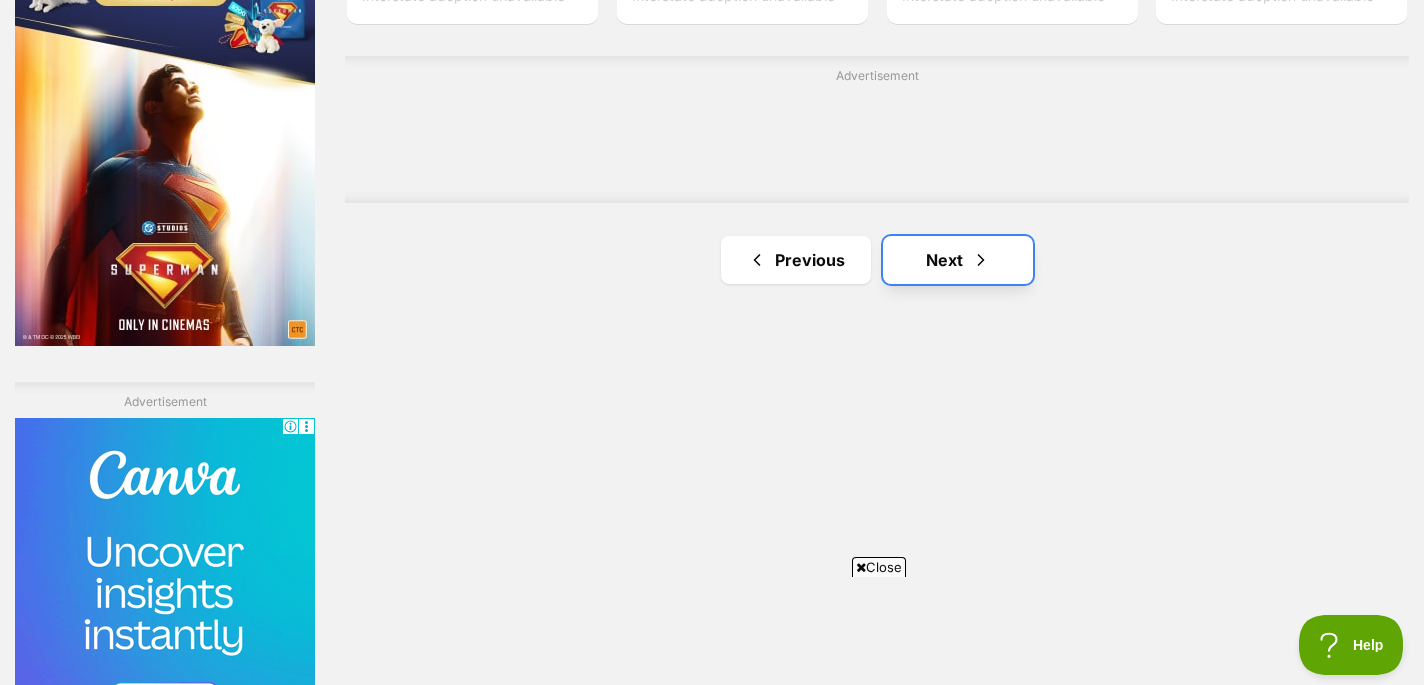 click on "Next" at bounding box center [958, 260] 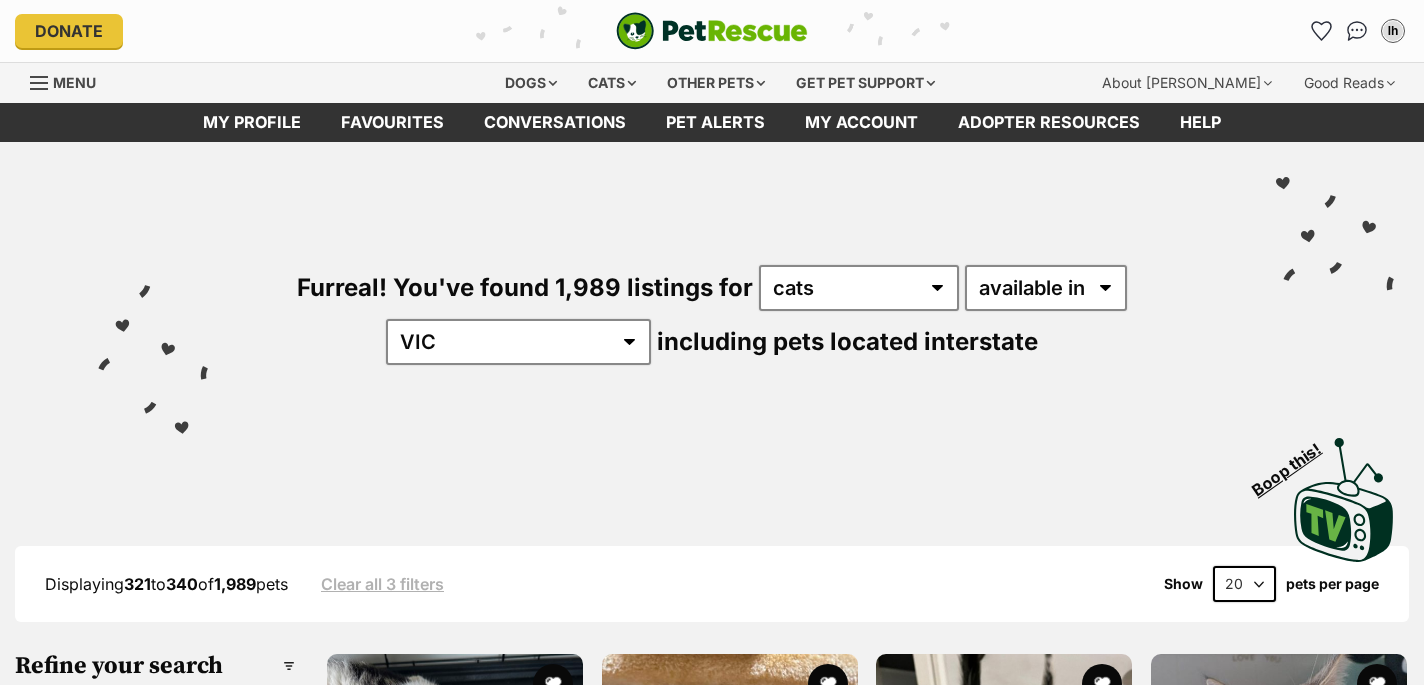 scroll, scrollTop: 0, scrollLeft: 0, axis: both 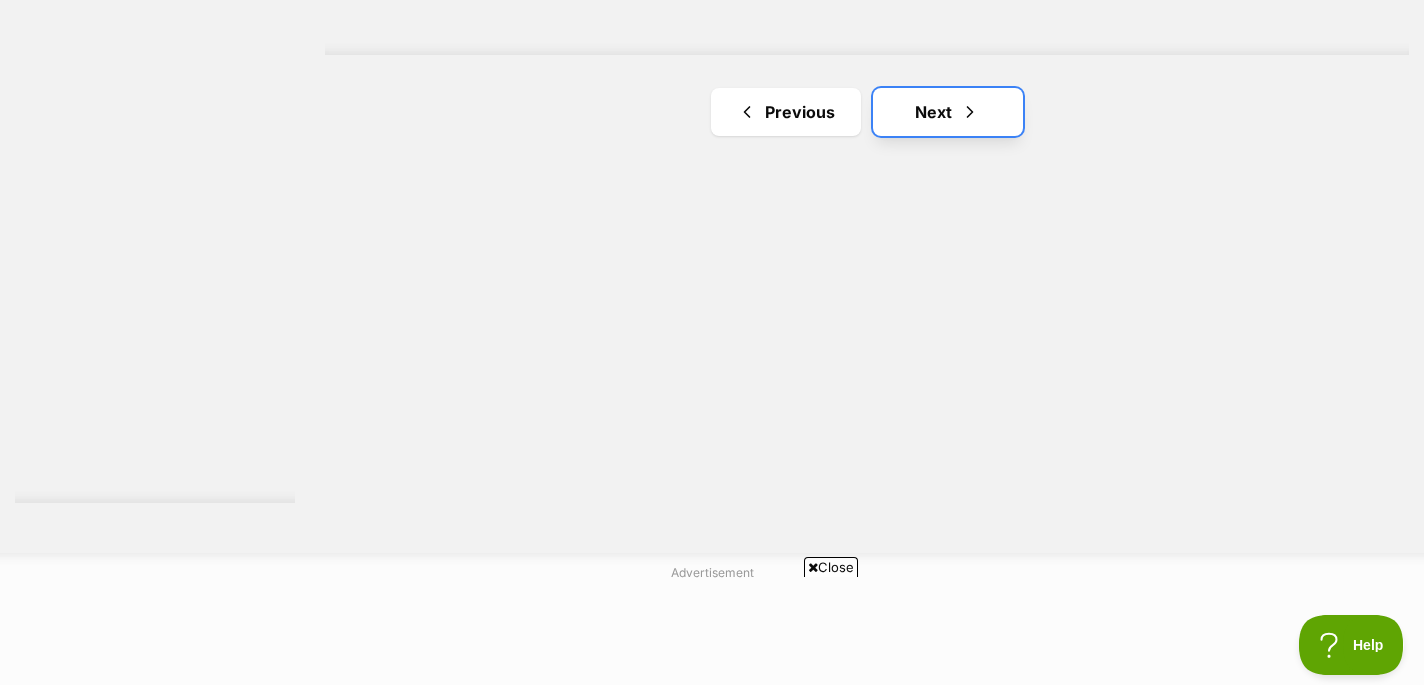 click on "Next" at bounding box center [948, 112] 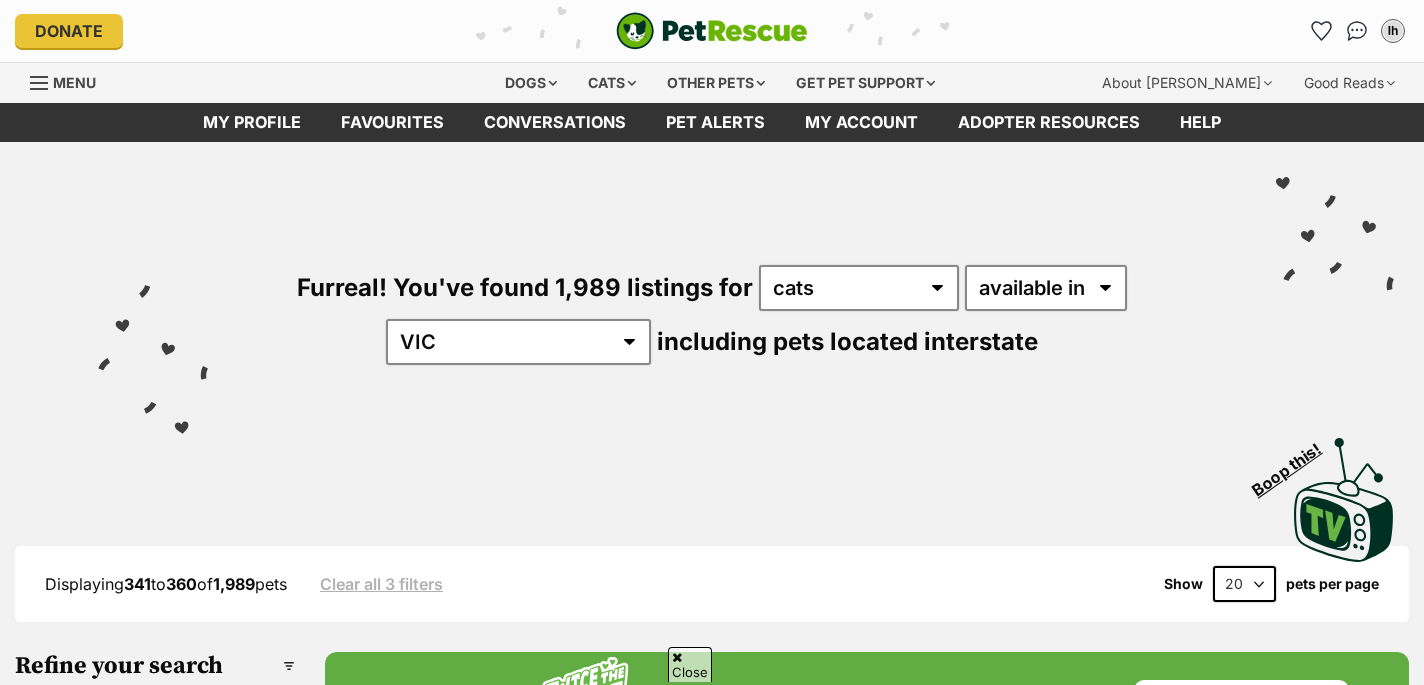 scroll, scrollTop: 323, scrollLeft: 0, axis: vertical 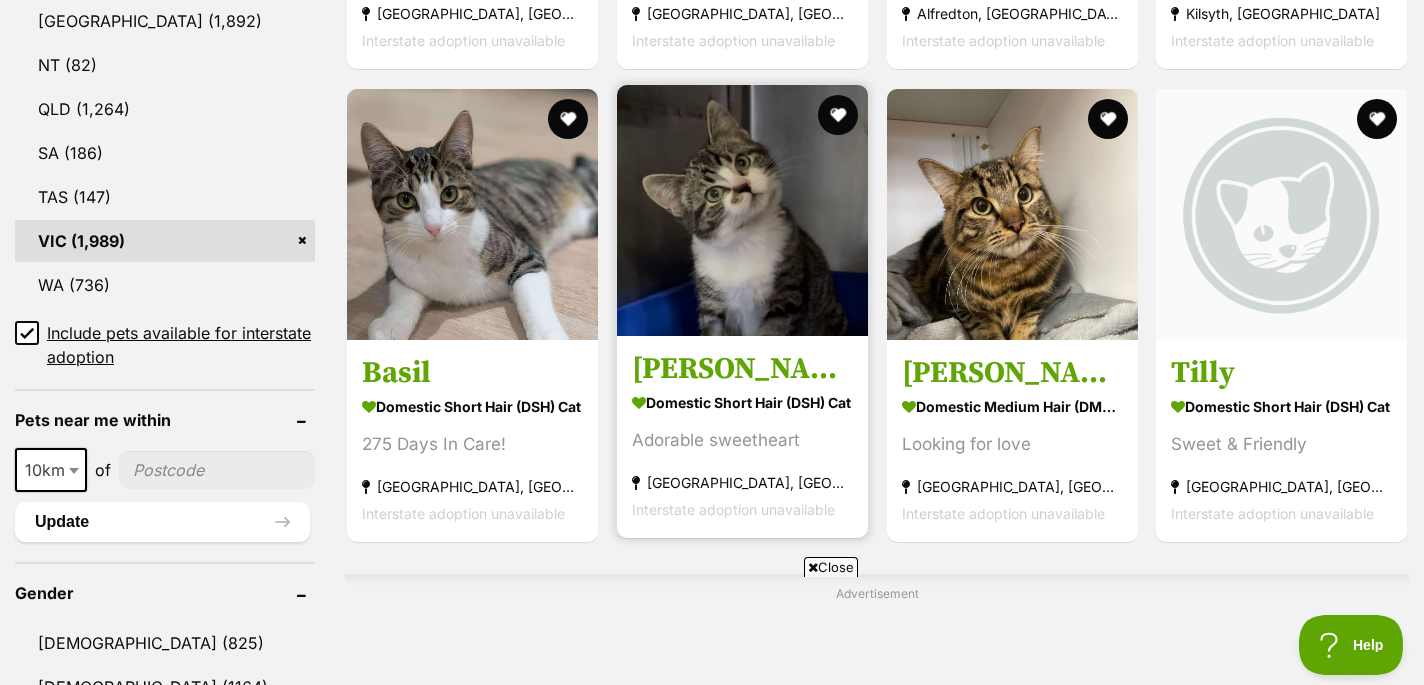 click at bounding box center [742, 210] 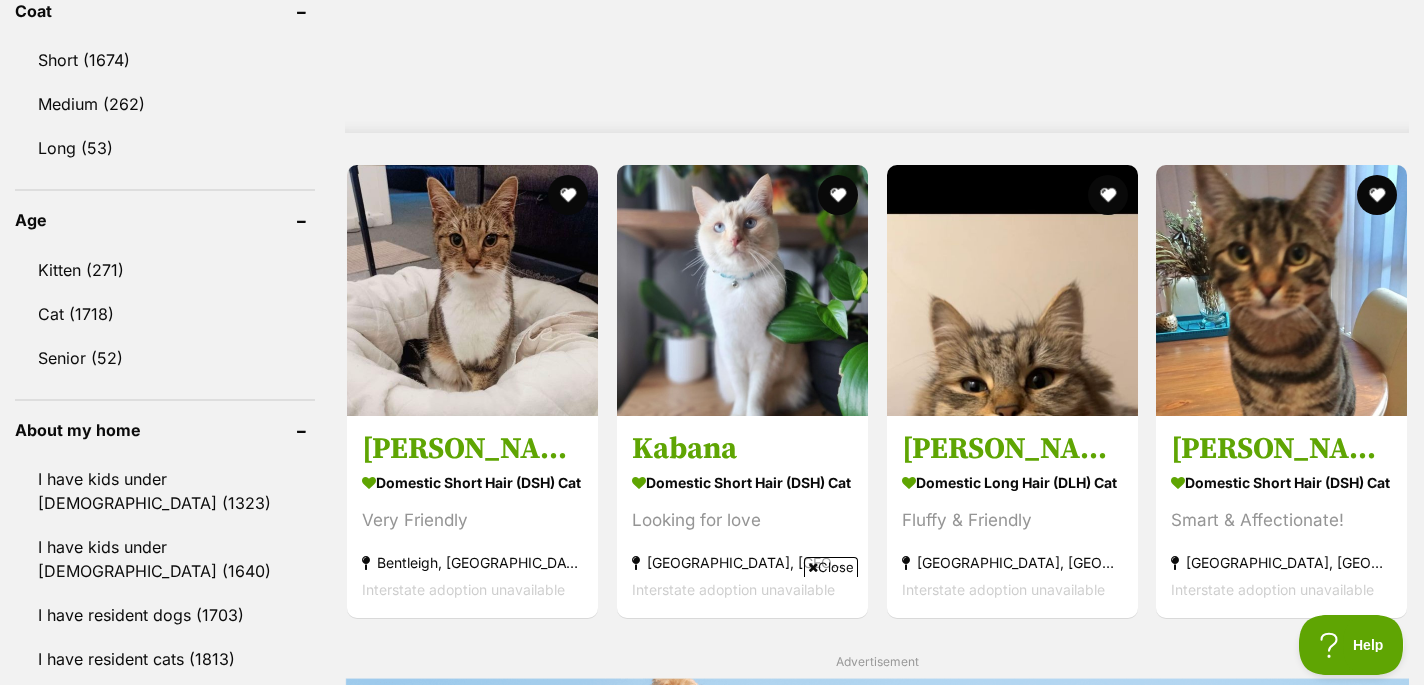 scroll, scrollTop: 2035, scrollLeft: 0, axis: vertical 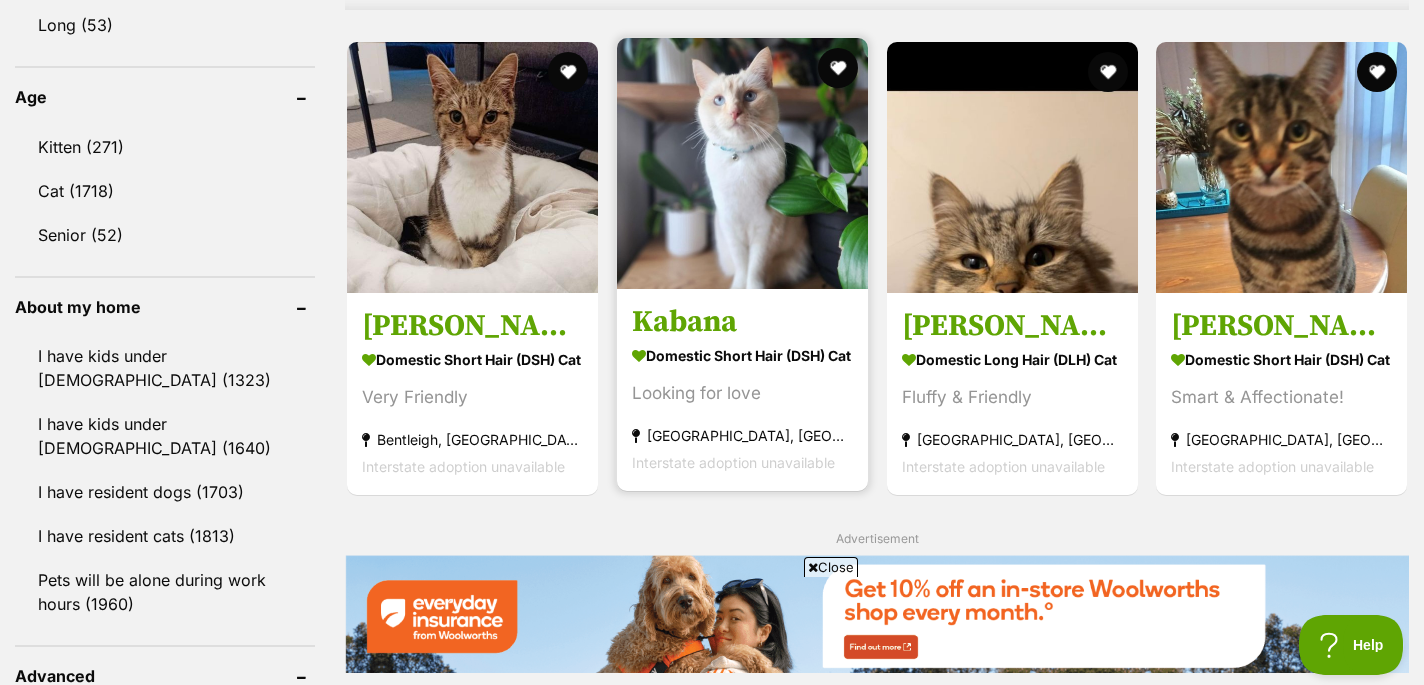 click at bounding box center (742, 163) 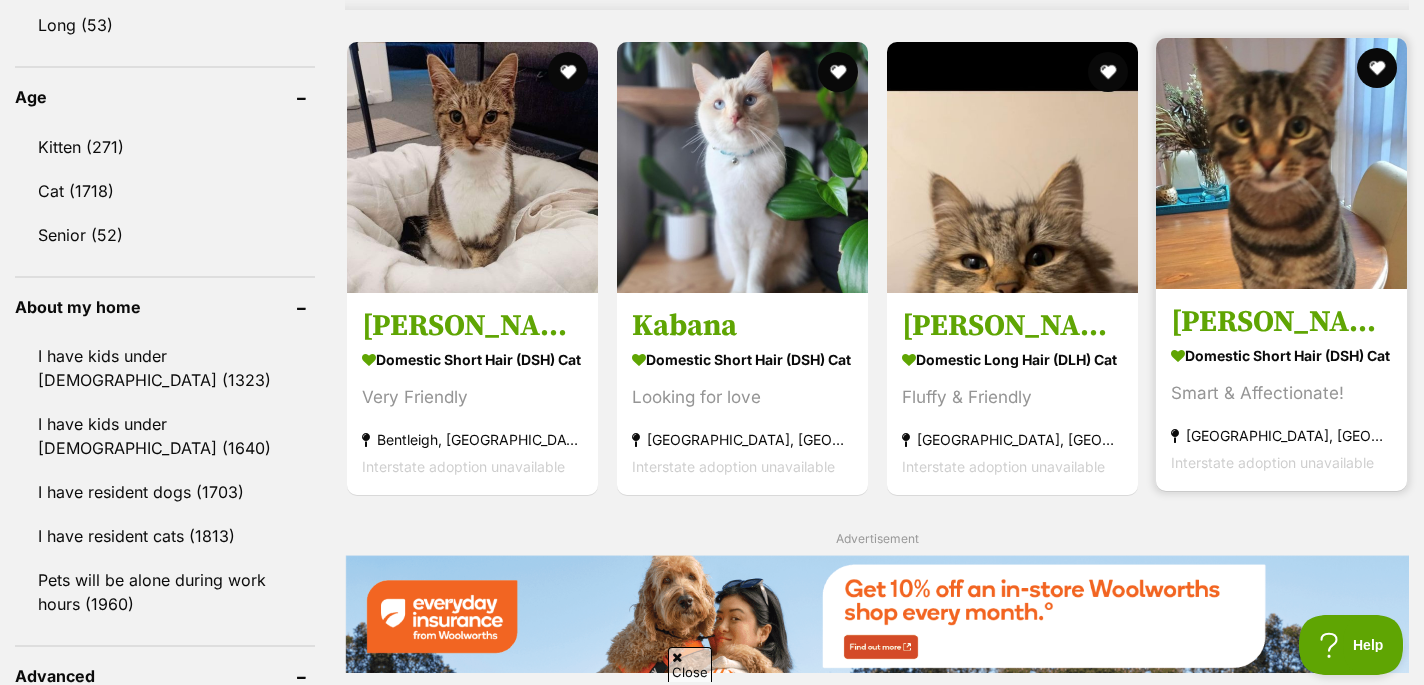 scroll, scrollTop: 0, scrollLeft: 0, axis: both 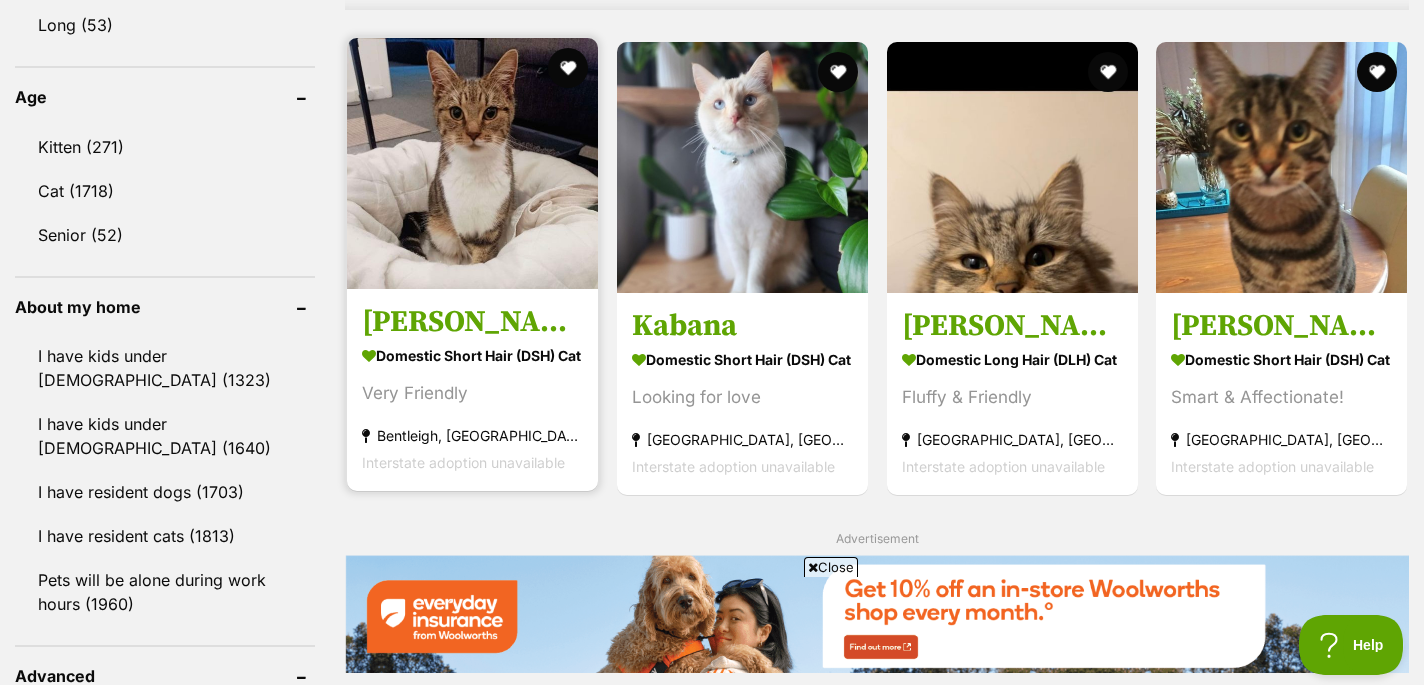 click at bounding box center (472, 163) 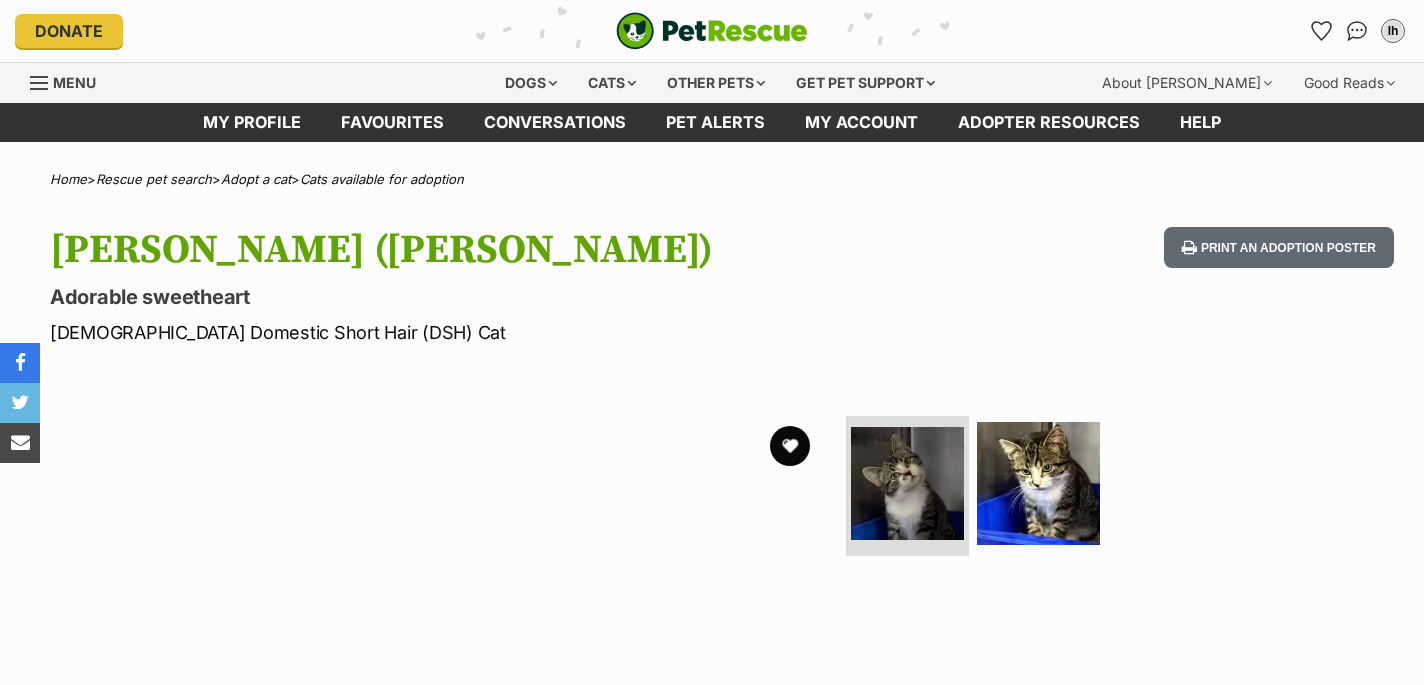 scroll, scrollTop: 0, scrollLeft: 0, axis: both 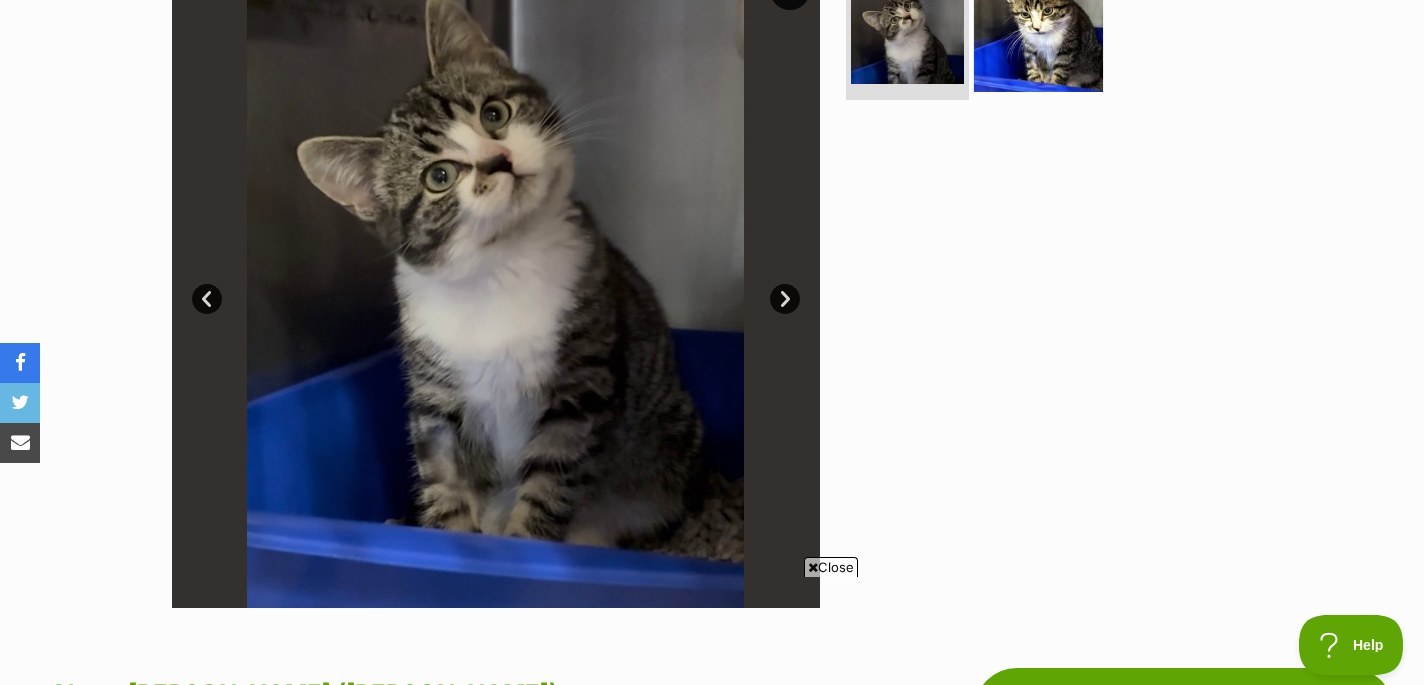 click at bounding box center (1038, 27) 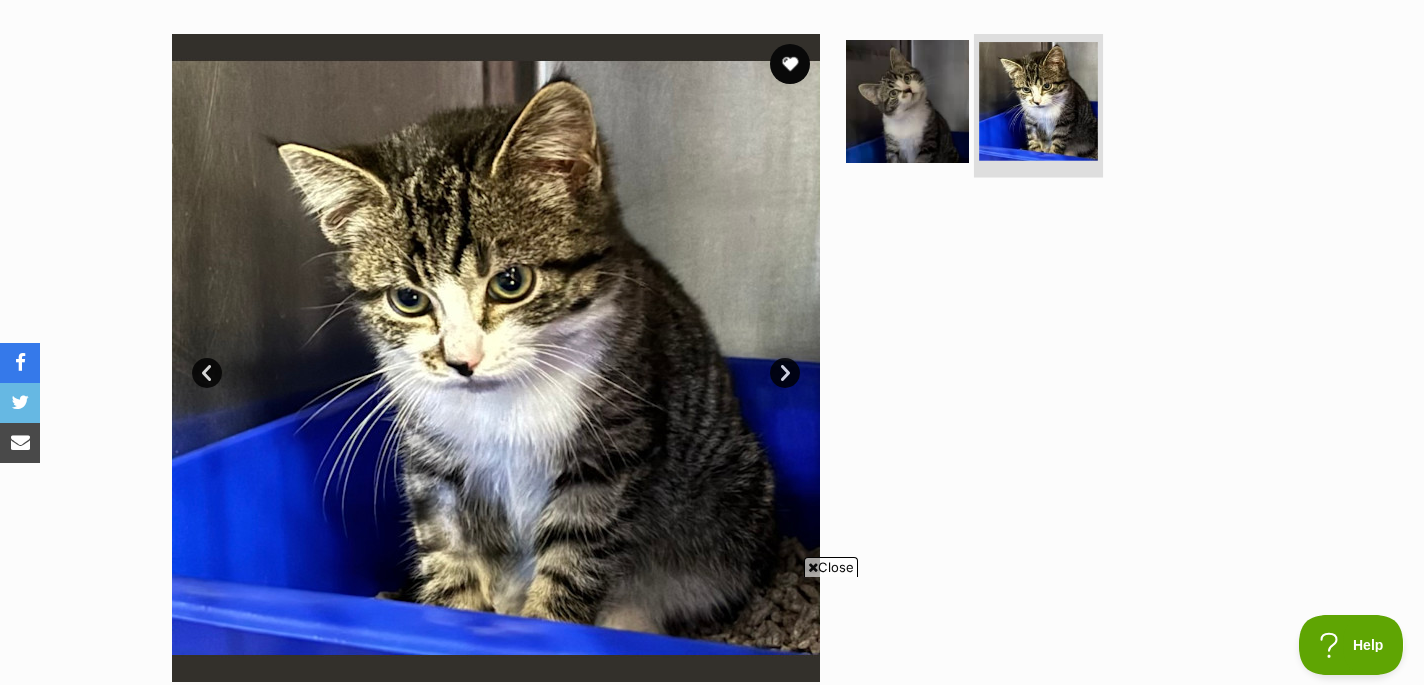 scroll, scrollTop: 322, scrollLeft: 0, axis: vertical 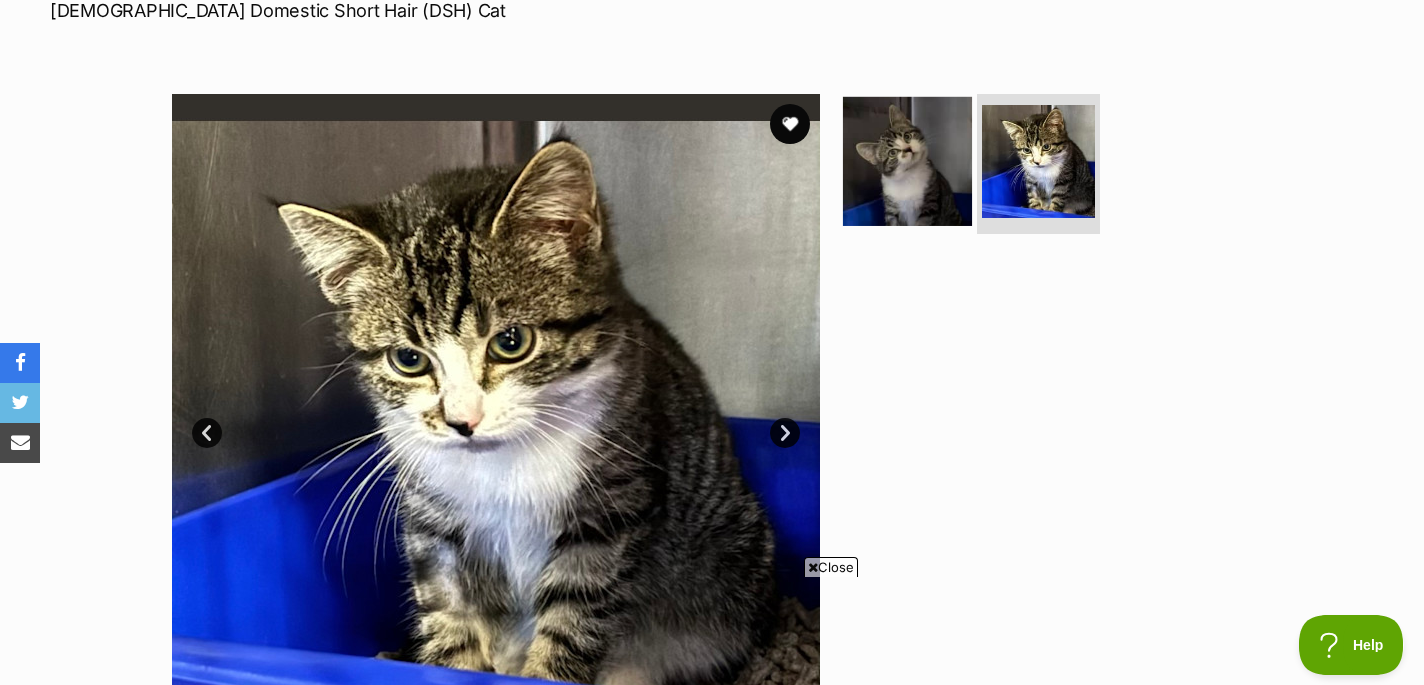 click at bounding box center (907, 161) 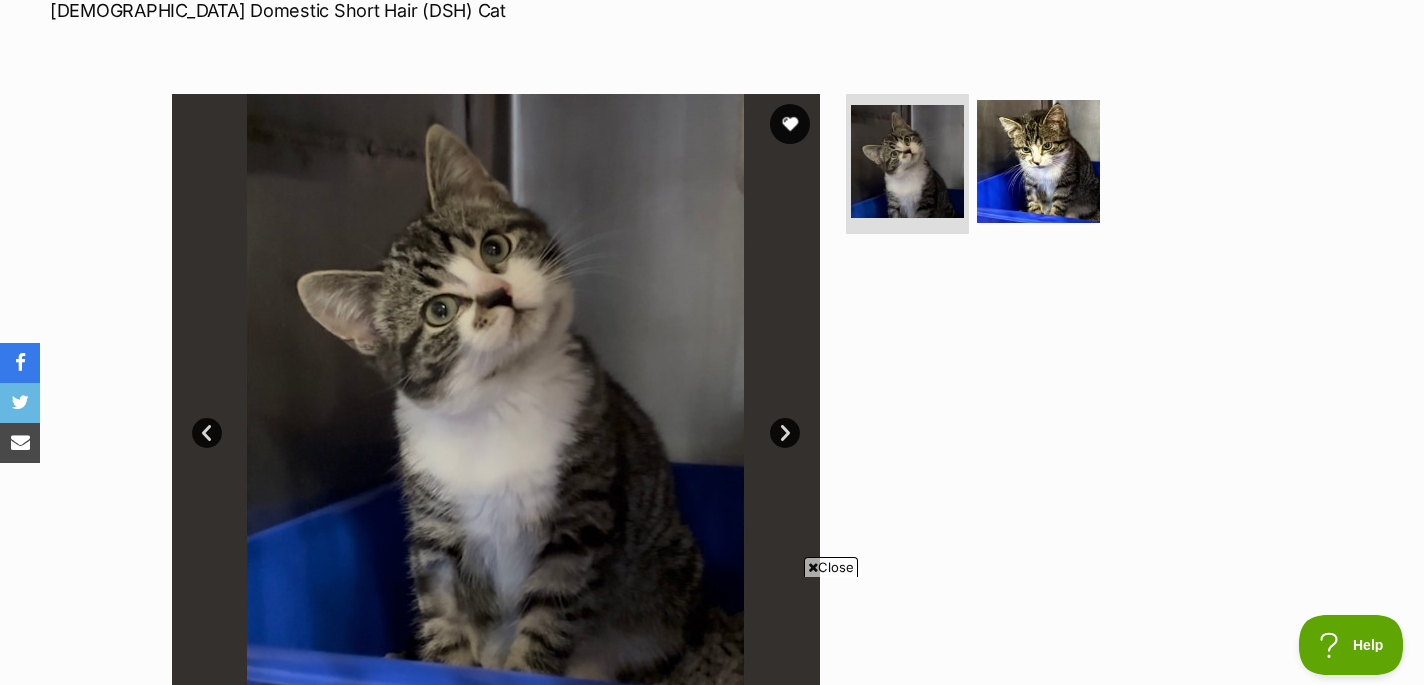 click at bounding box center (496, 418) 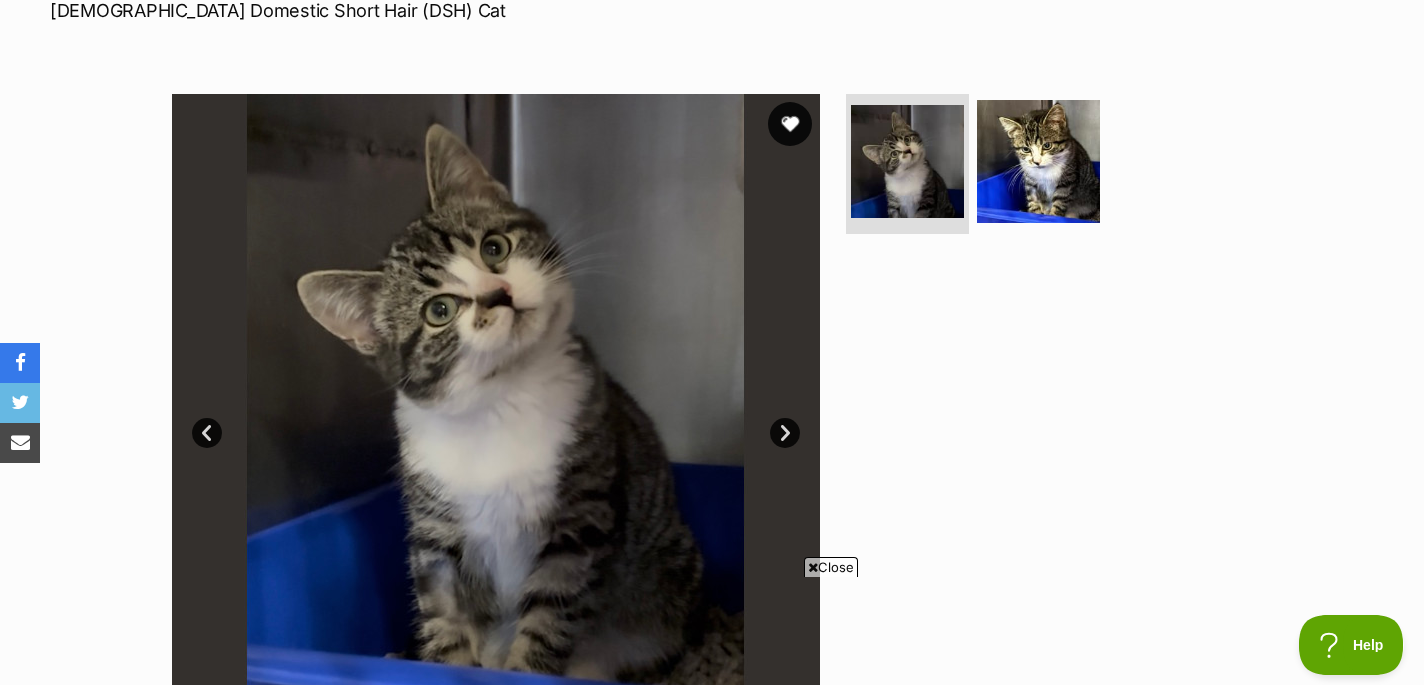 click at bounding box center (790, 124) 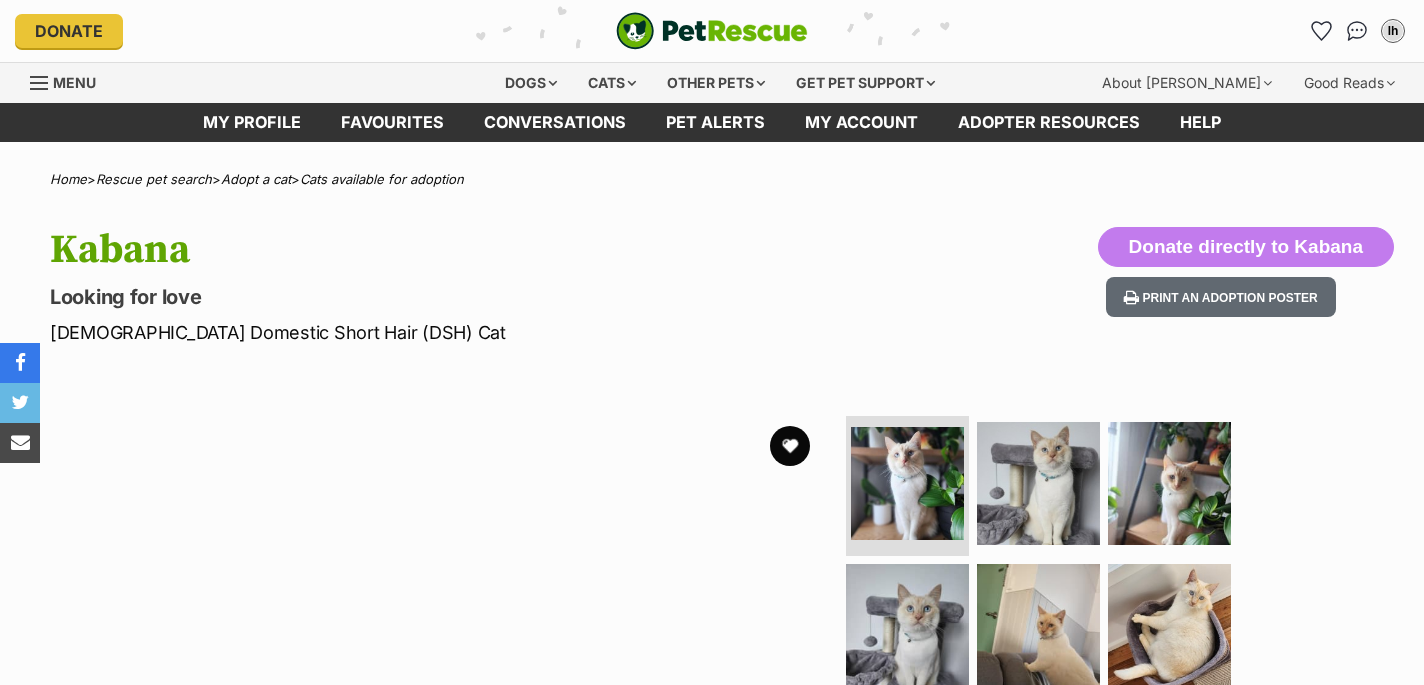 scroll, scrollTop: 0, scrollLeft: 0, axis: both 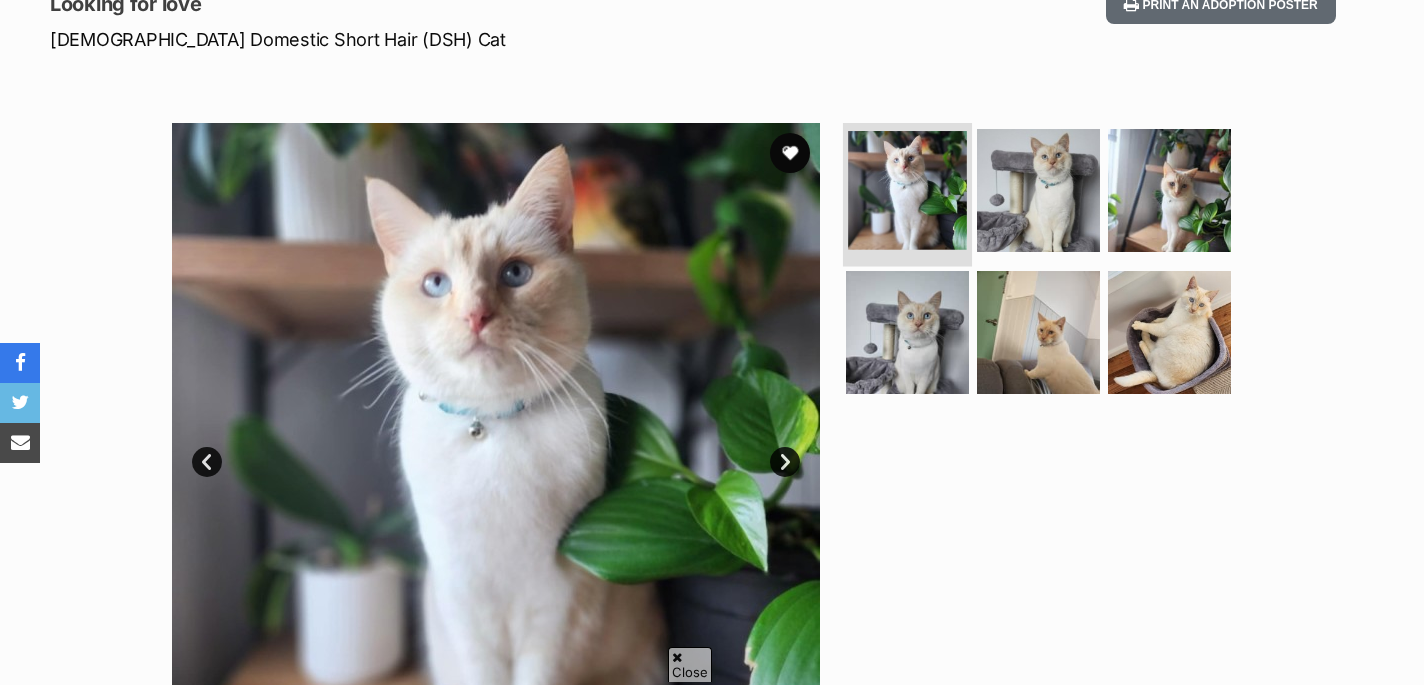 click at bounding box center (907, 190) 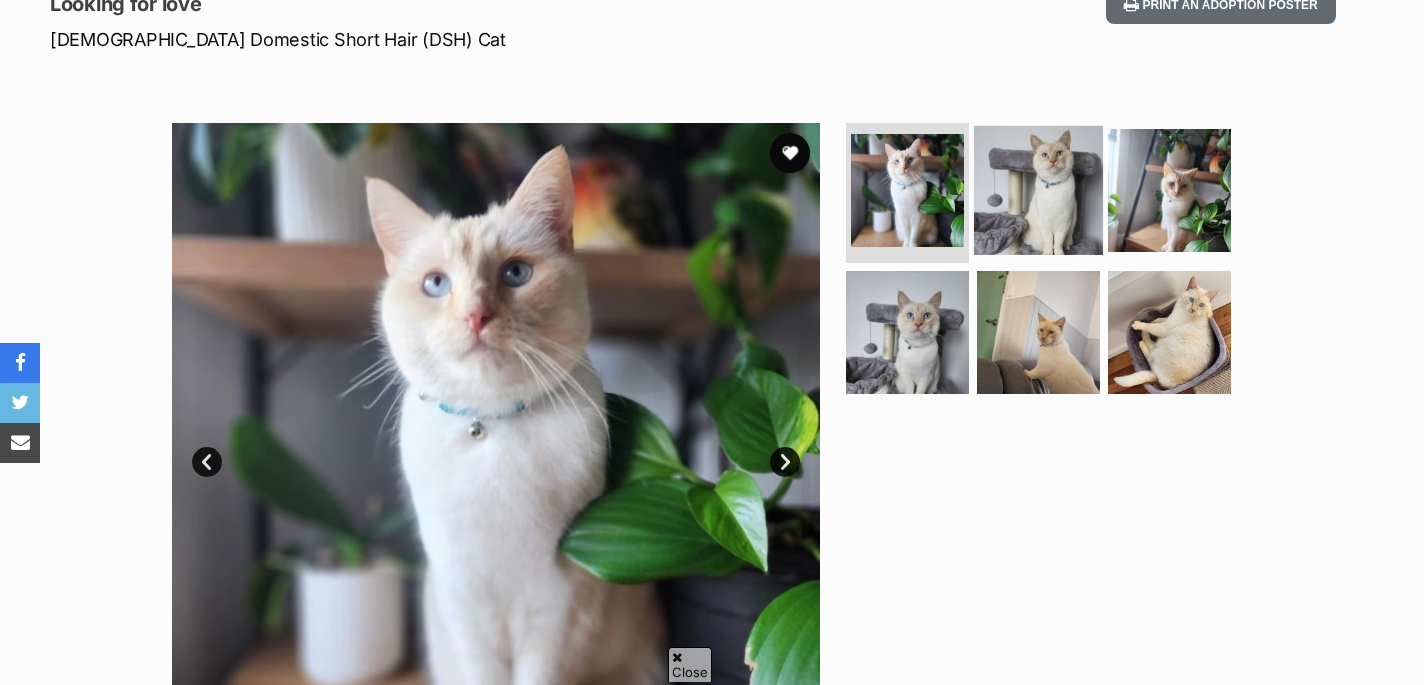 click at bounding box center [1038, 190] 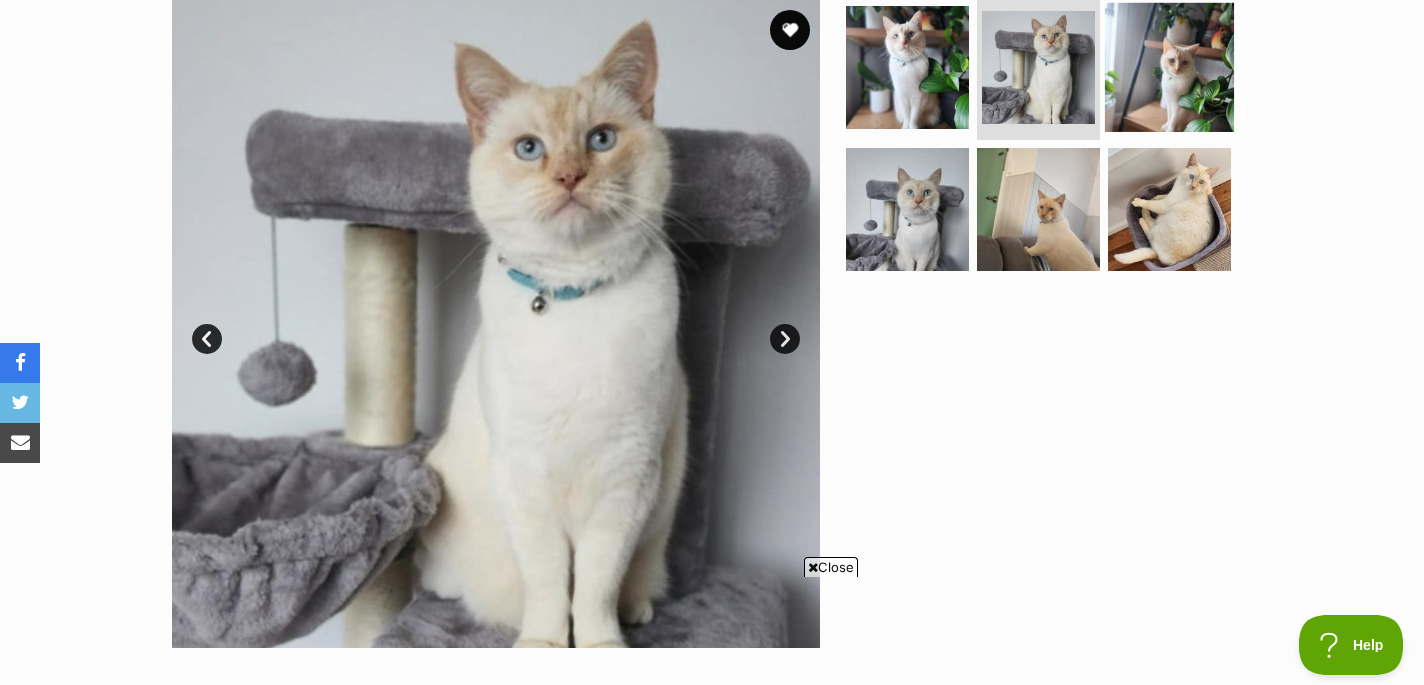 scroll, scrollTop: 0, scrollLeft: 0, axis: both 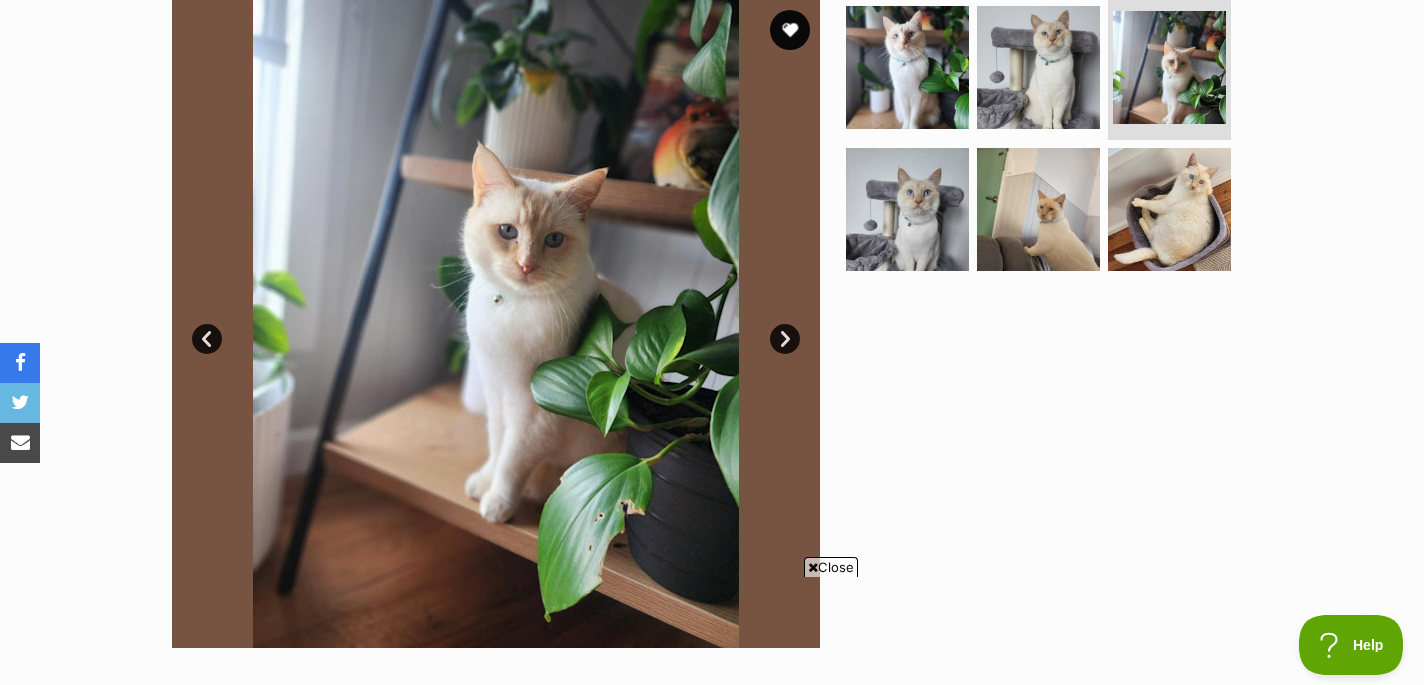 click at bounding box center (1047, 142) 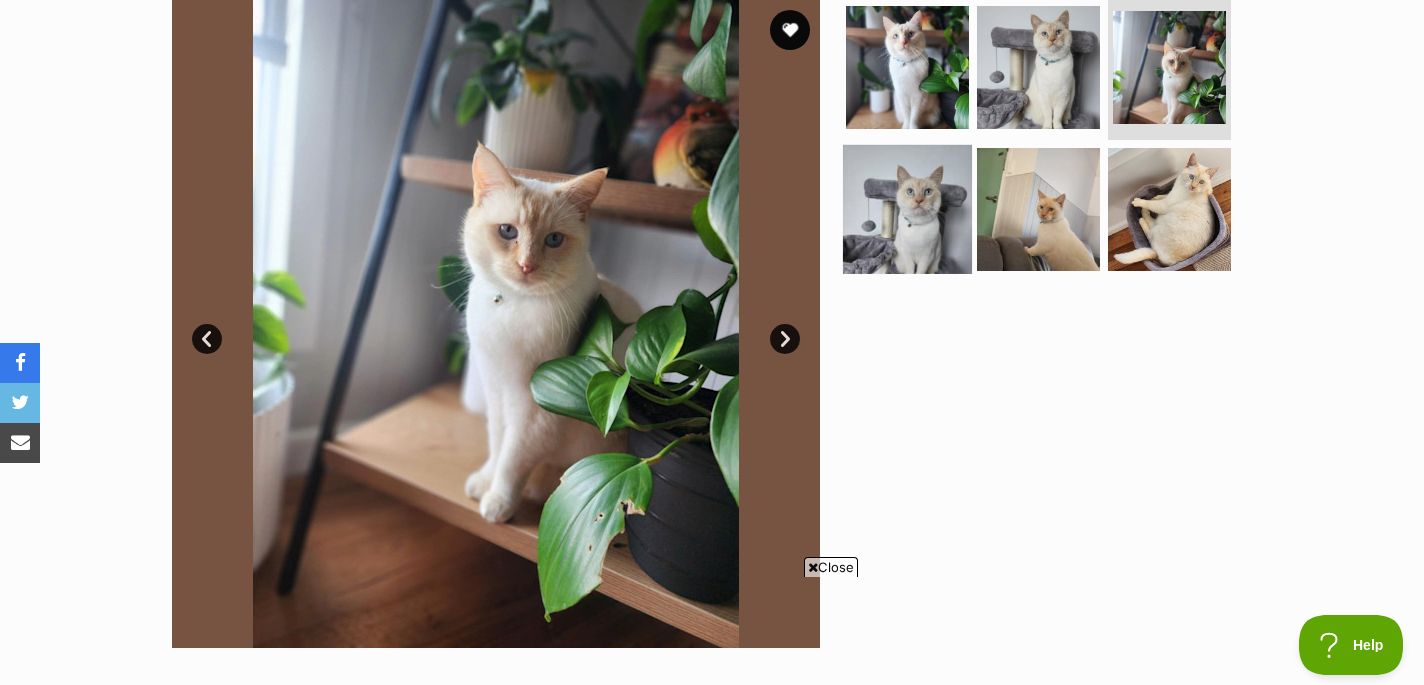 click at bounding box center (907, 208) 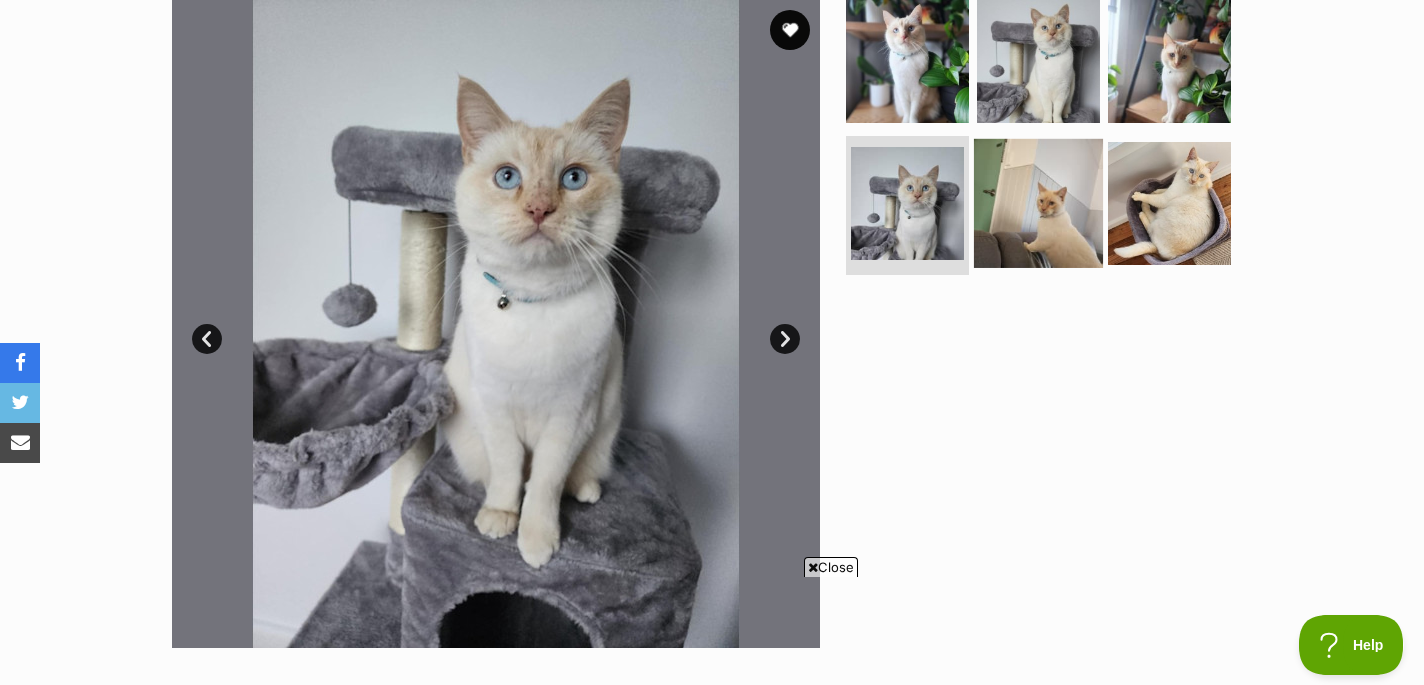 click at bounding box center (1038, 202) 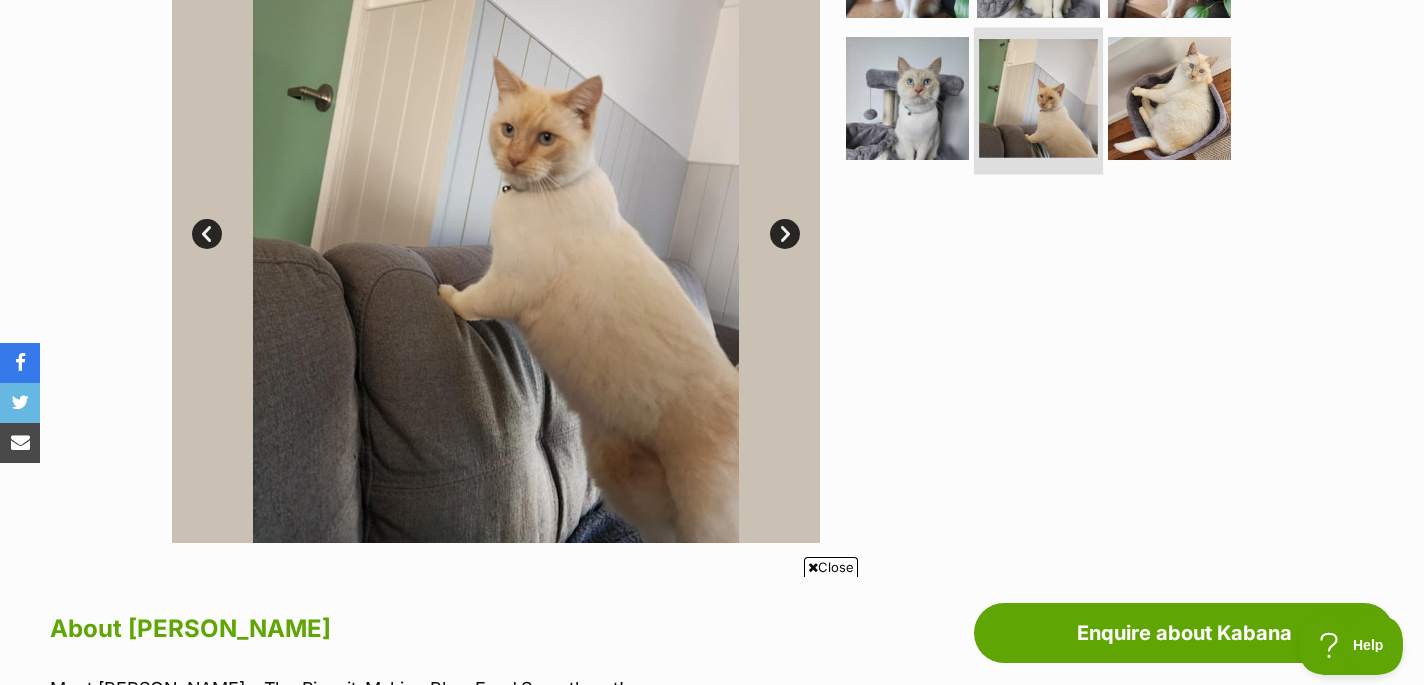 scroll, scrollTop: 538, scrollLeft: 0, axis: vertical 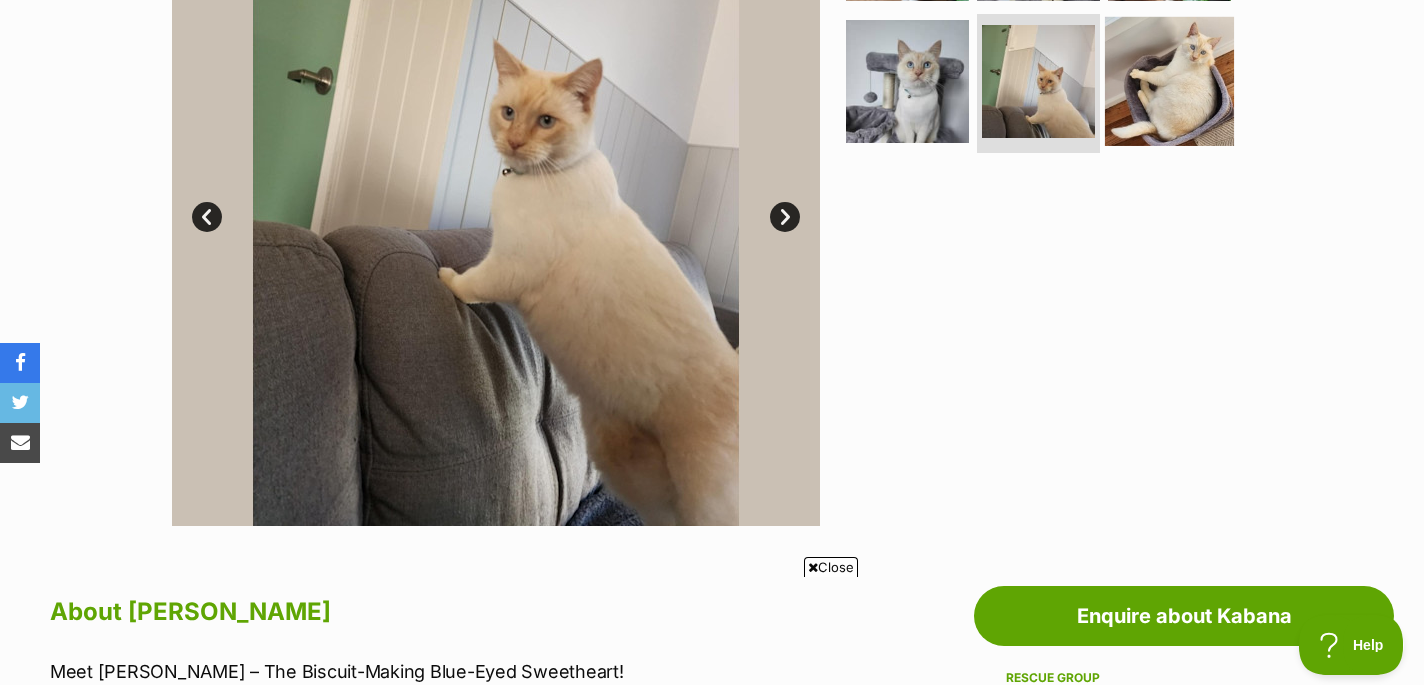 click at bounding box center (1169, 80) 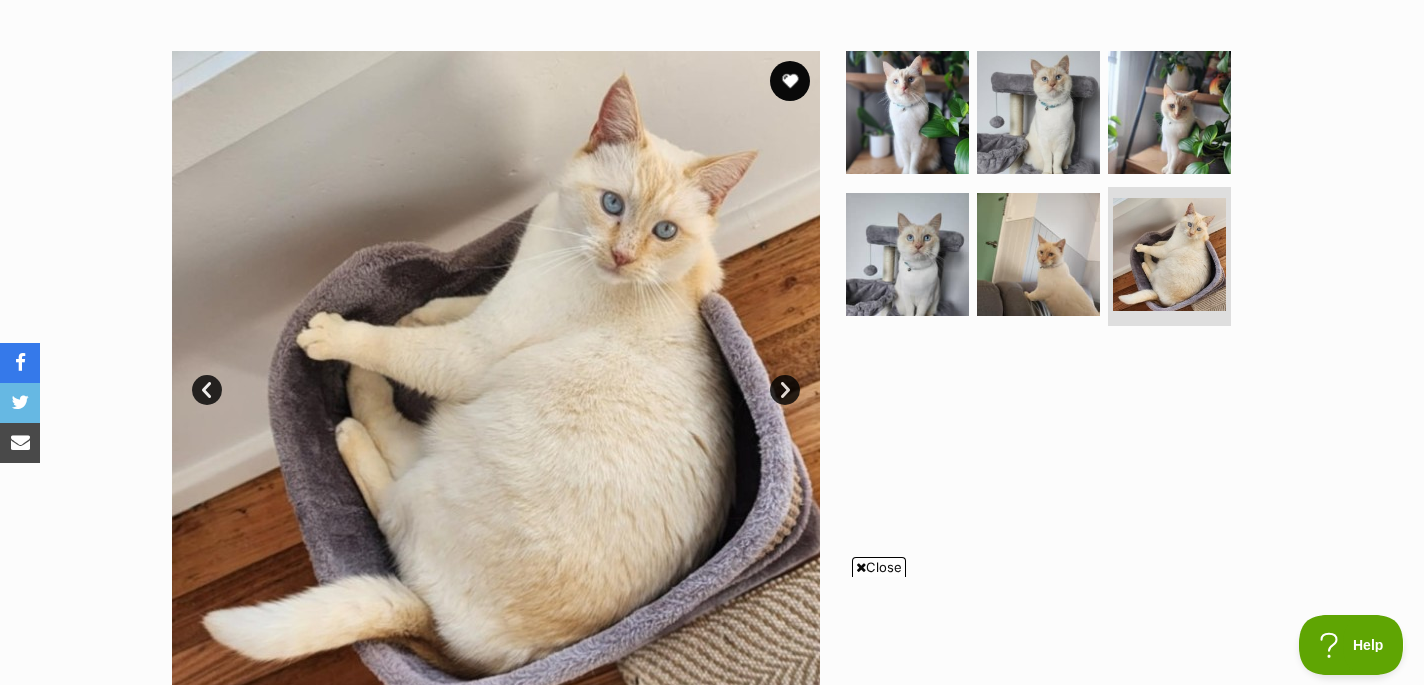 scroll, scrollTop: 482, scrollLeft: 0, axis: vertical 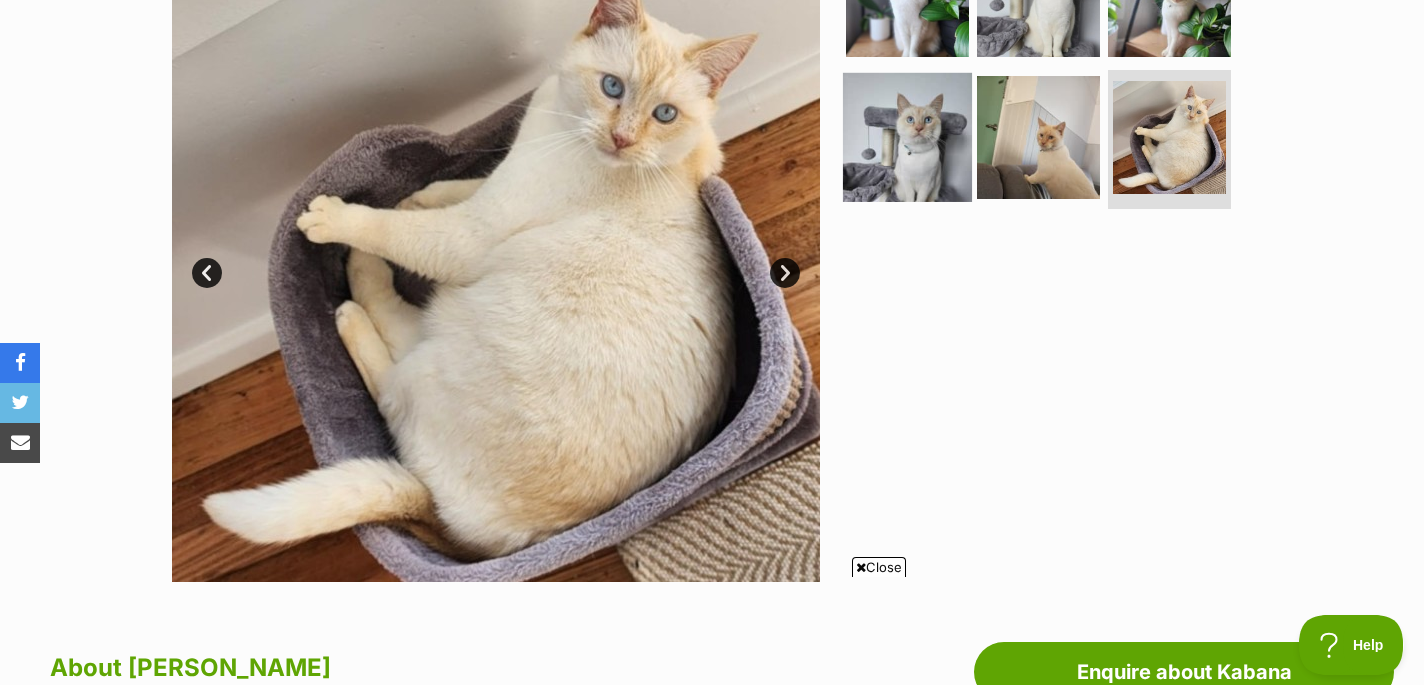 click at bounding box center [907, 136] 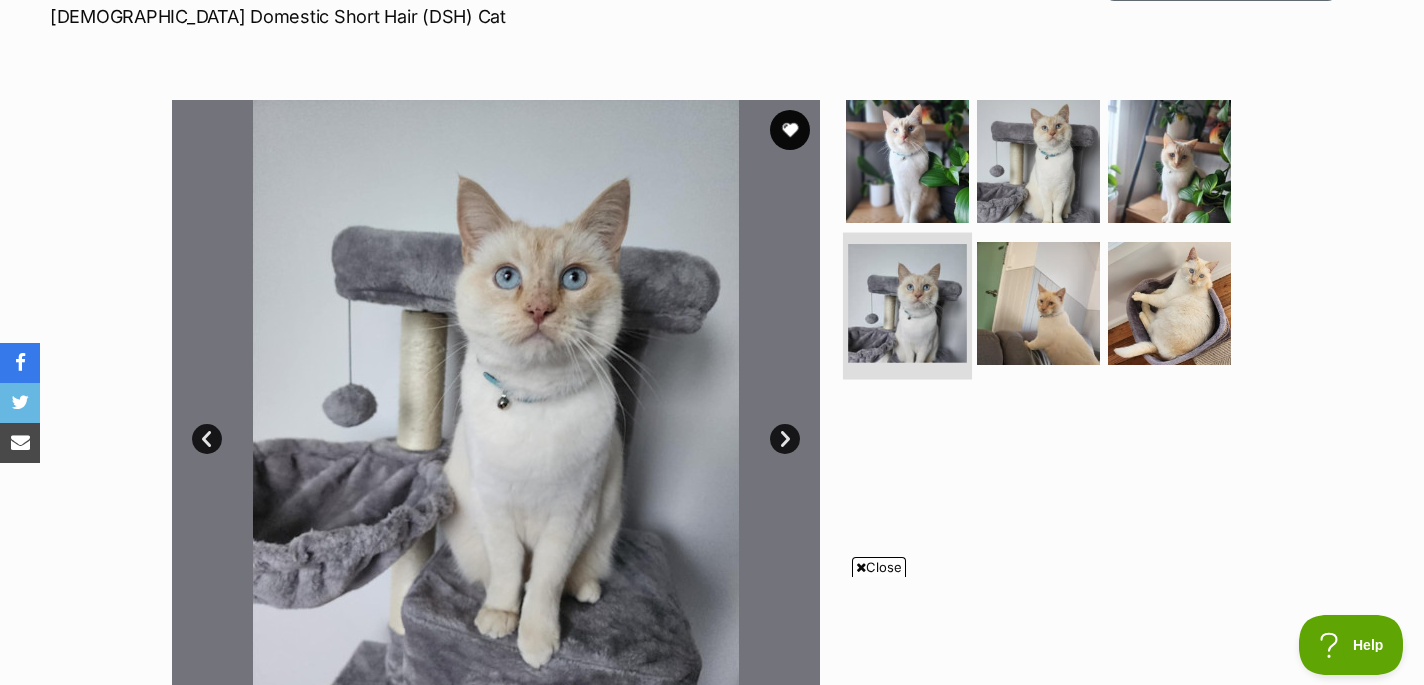 scroll, scrollTop: 179, scrollLeft: 0, axis: vertical 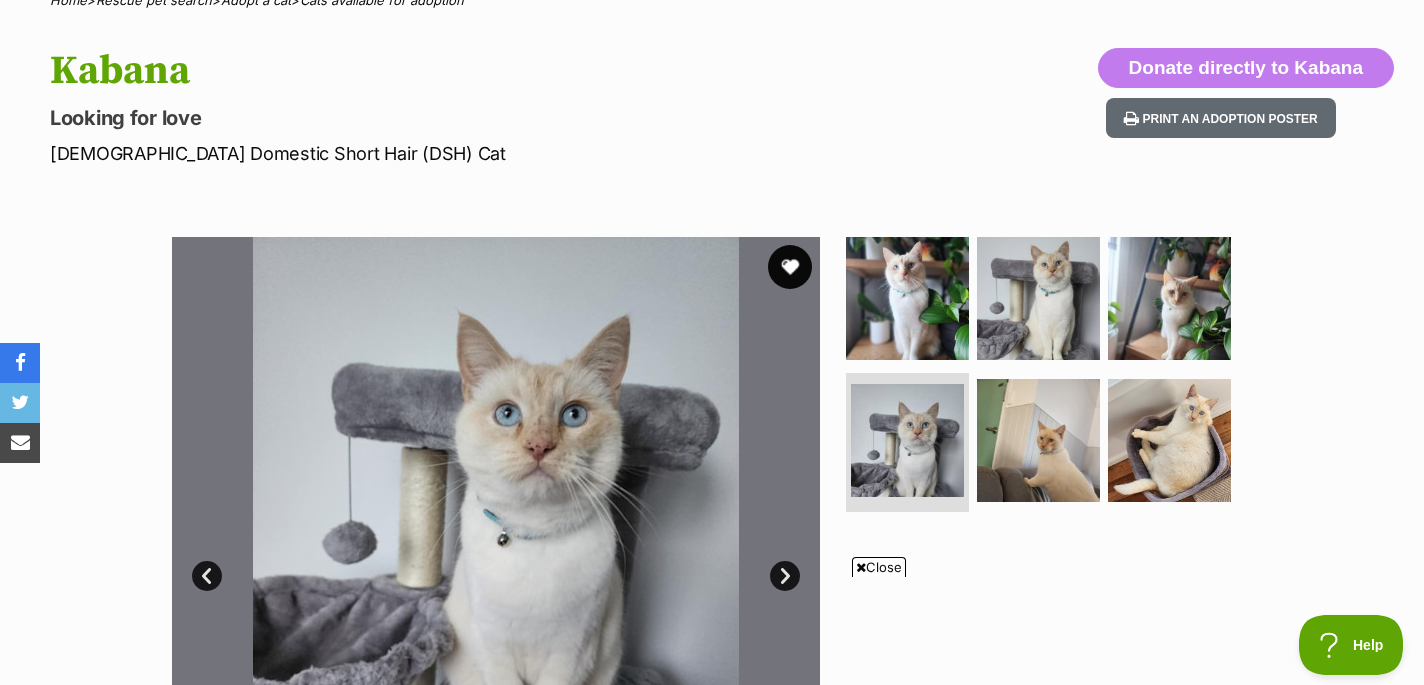 click at bounding box center [790, 267] 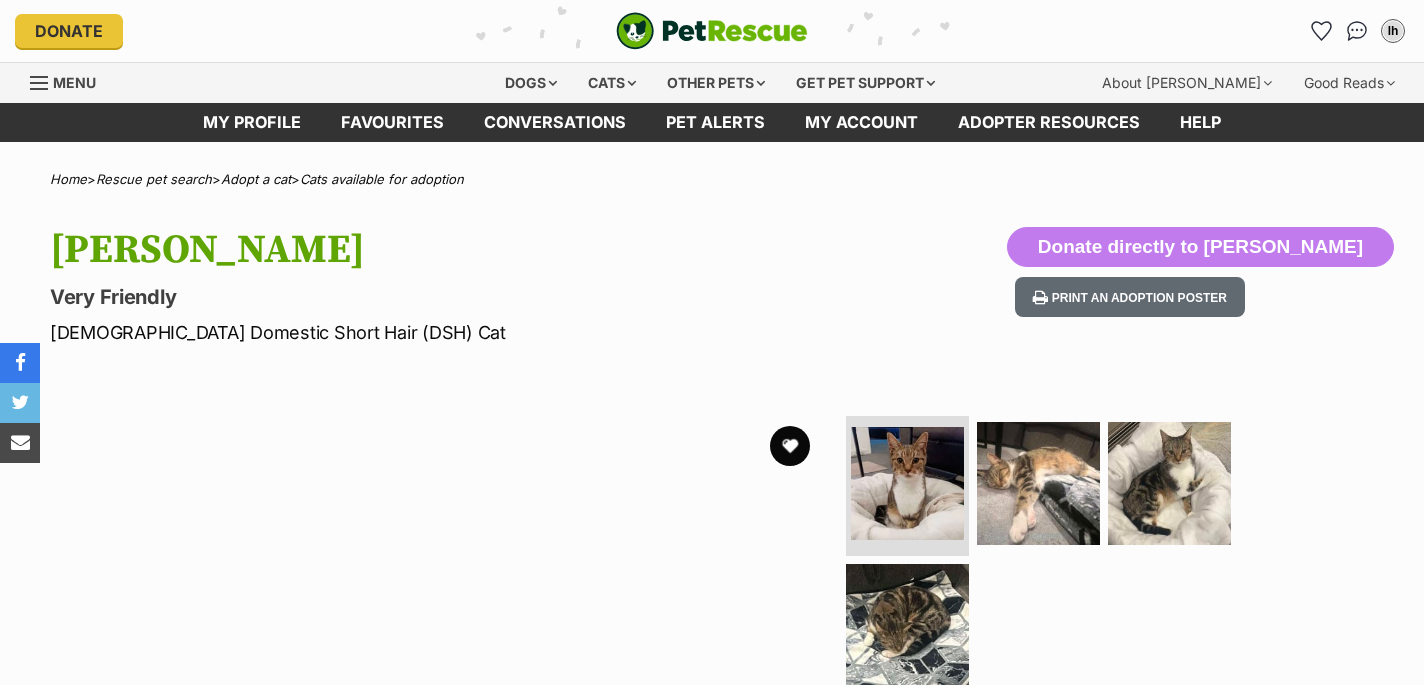 scroll, scrollTop: 0, scrollLeft: 0, axis: both 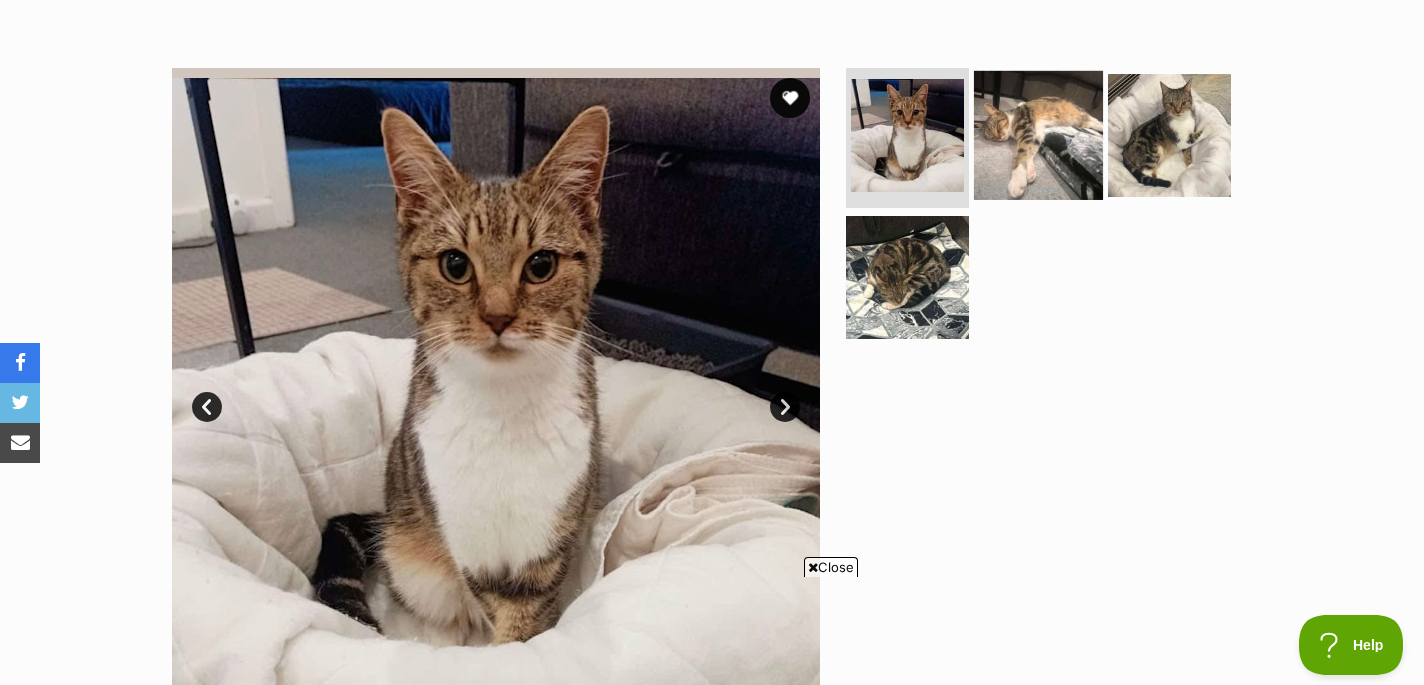 click at bounding box center [1038, 135] 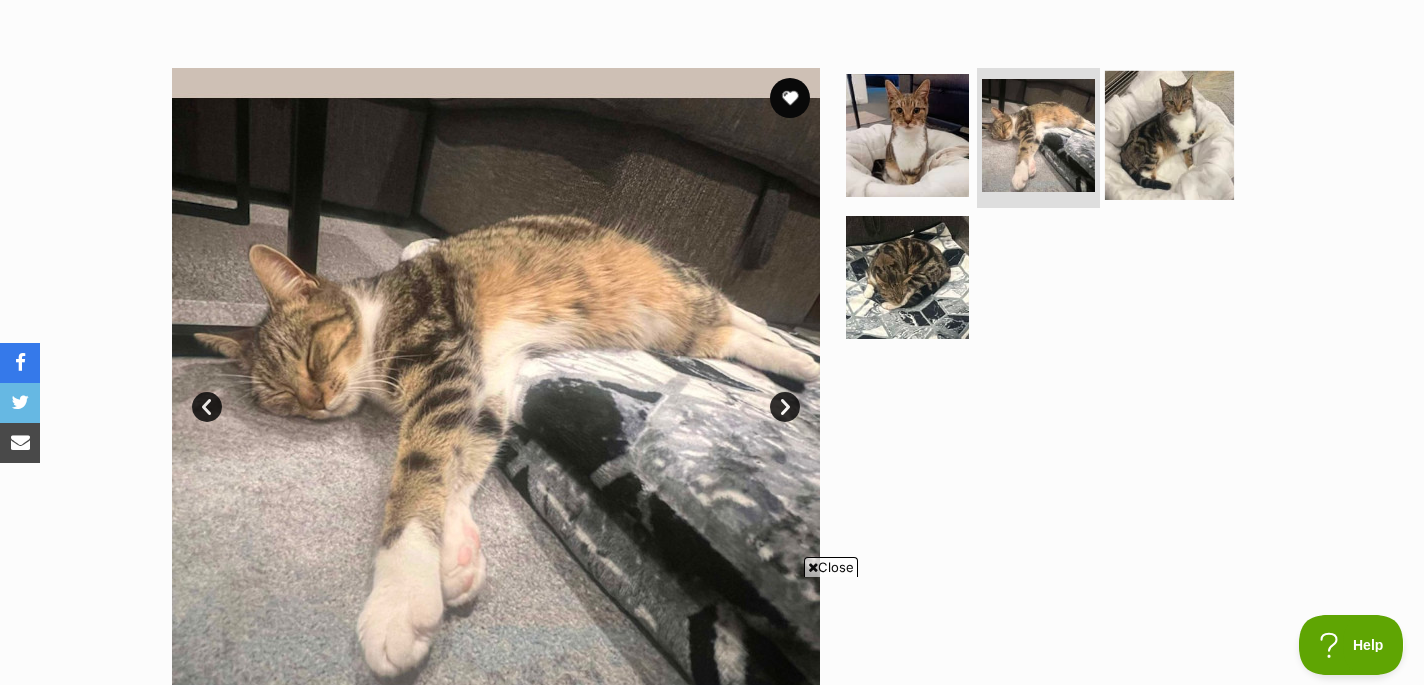 scroll, scrollTop: 0, scrollLeft: 0, axis: both 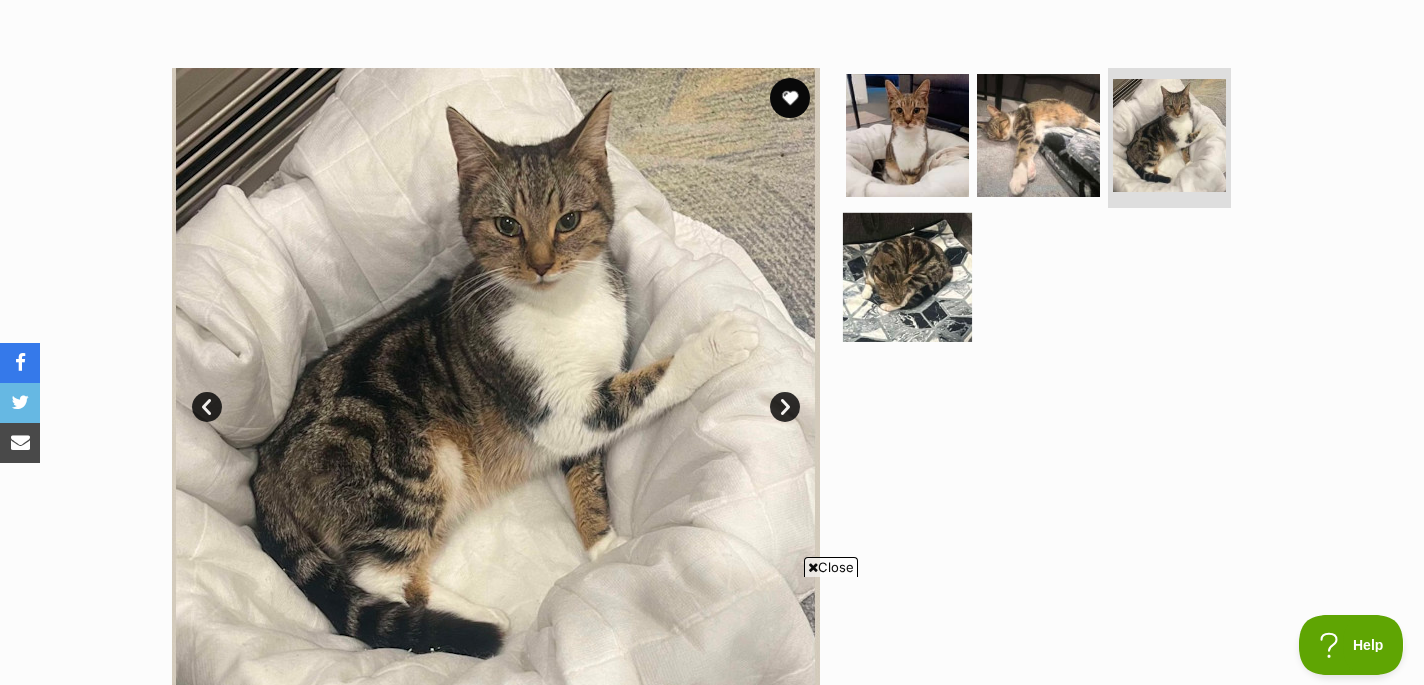 click at bounding box center (907, 276) 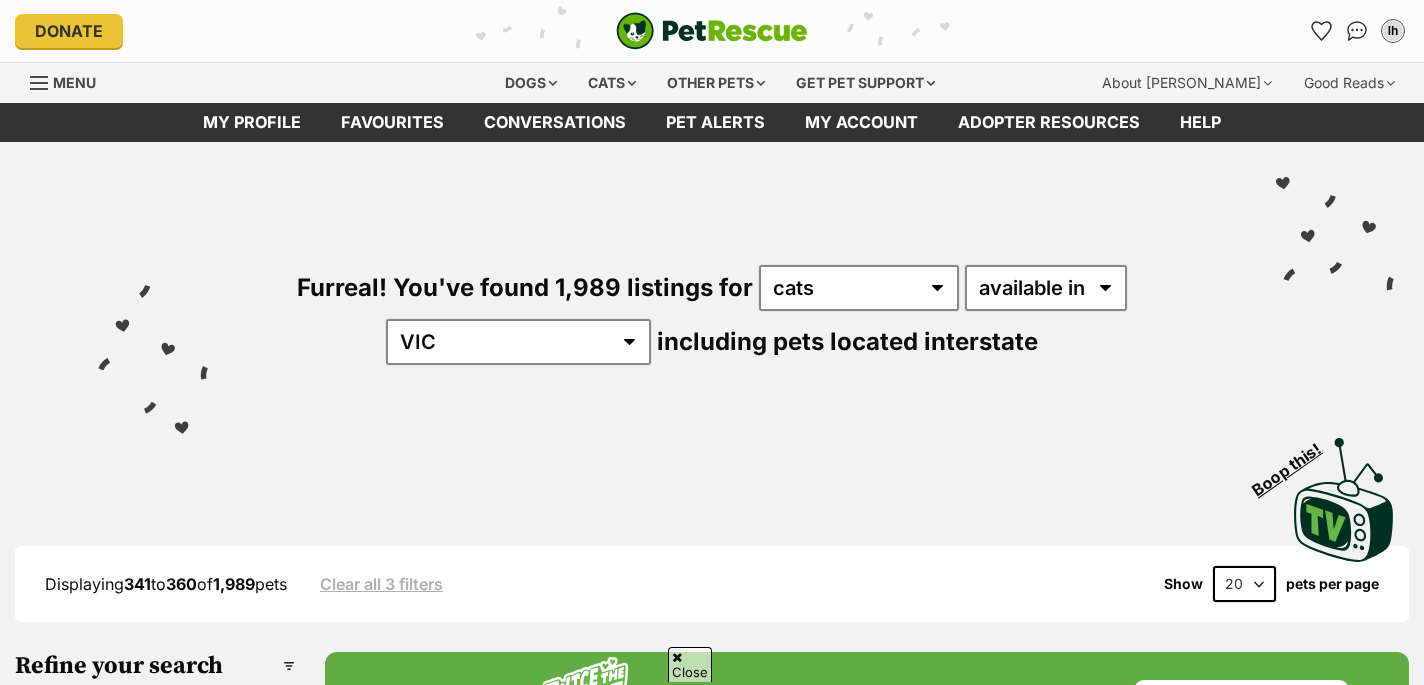 scroll, scrollTop: 2035, scrollLeft: 0, axis: vertical 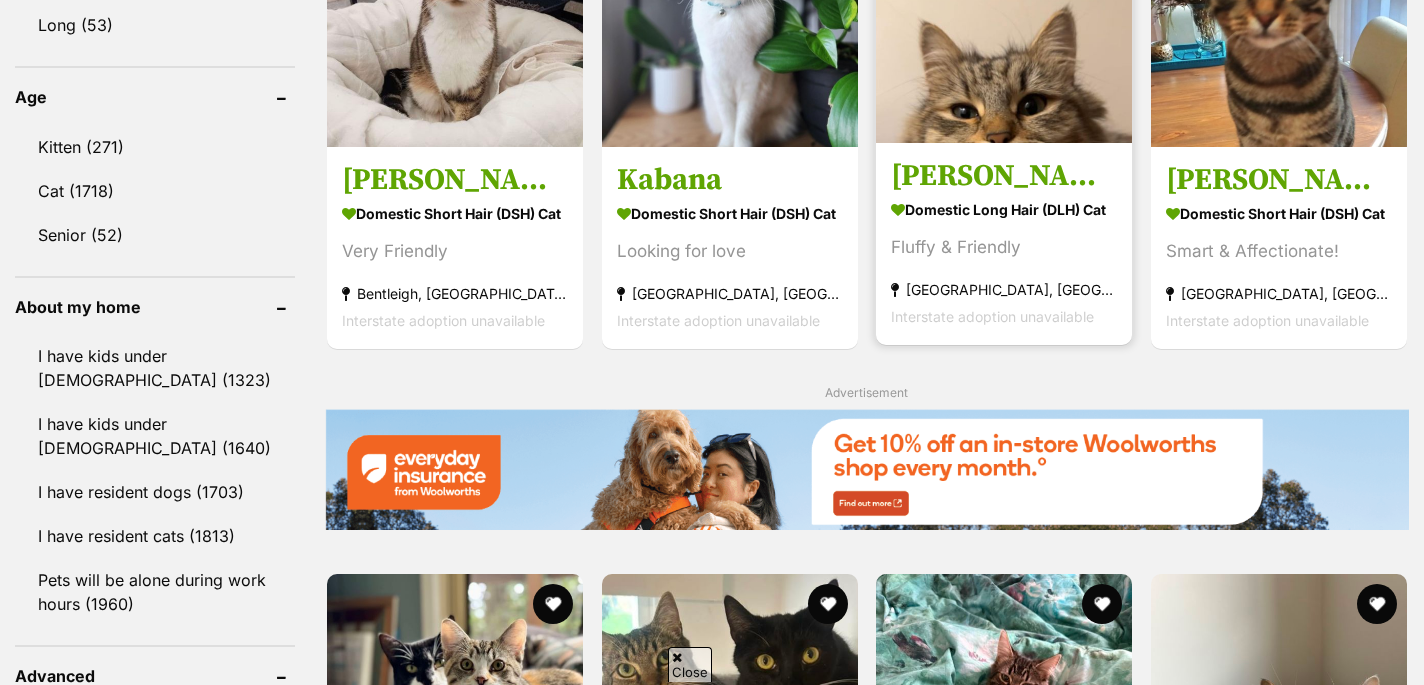 click at bounding box center (1004, 15) 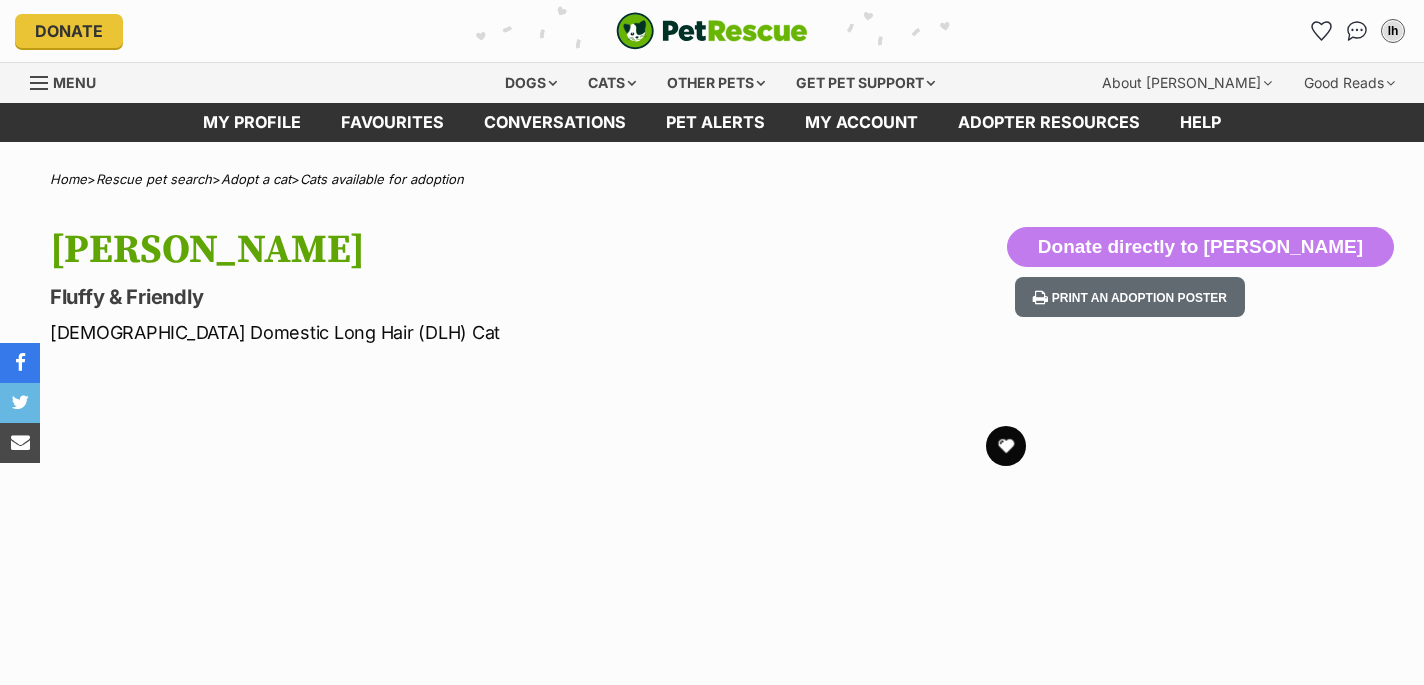 scroll, scrollTop: 0, scrollLeft: 0, axis: both 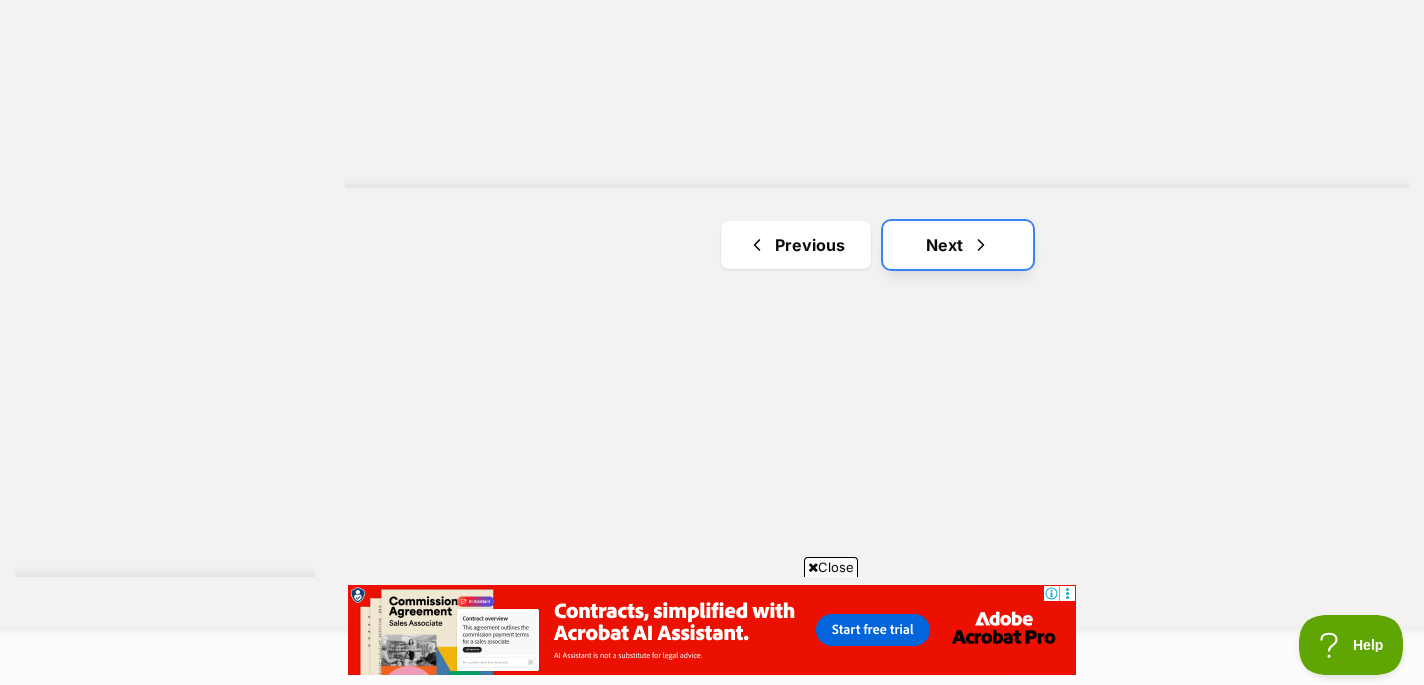 click on "Next" at bounding box center [958, 245] 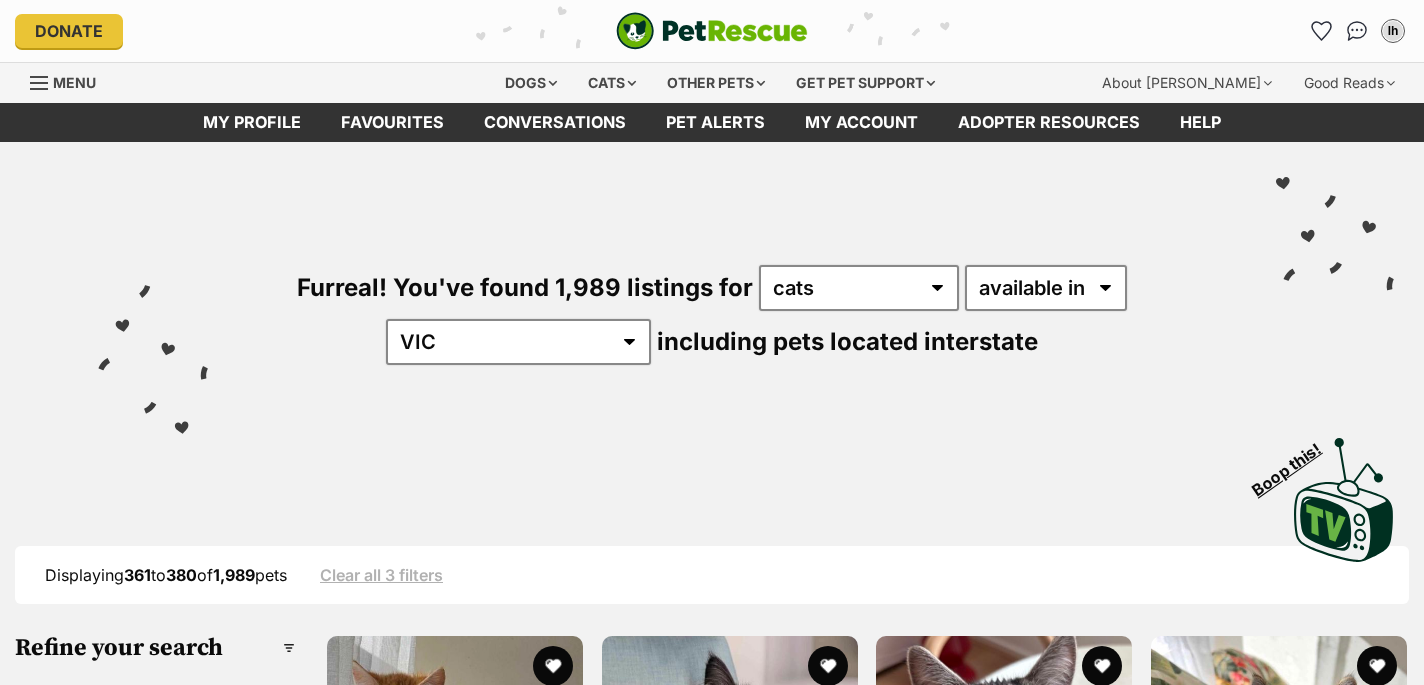 scroll, scrollTop: 589, scrollLeft: 0, axis: vertical 